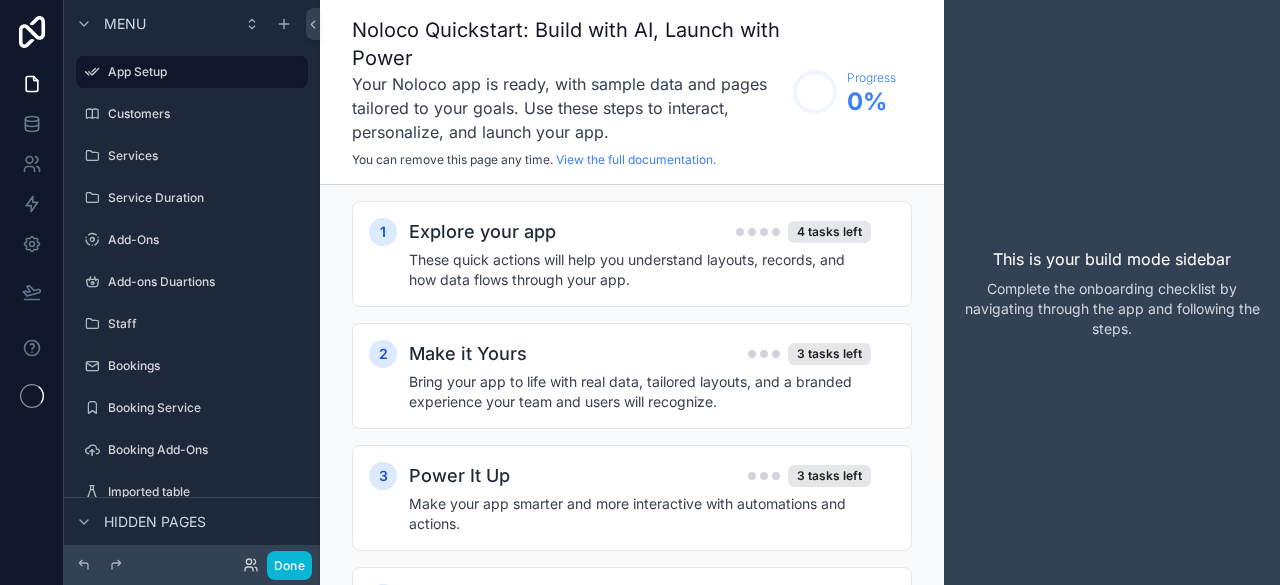 scroll, scrollTop: 0, scrollLeft: 0, axis: both 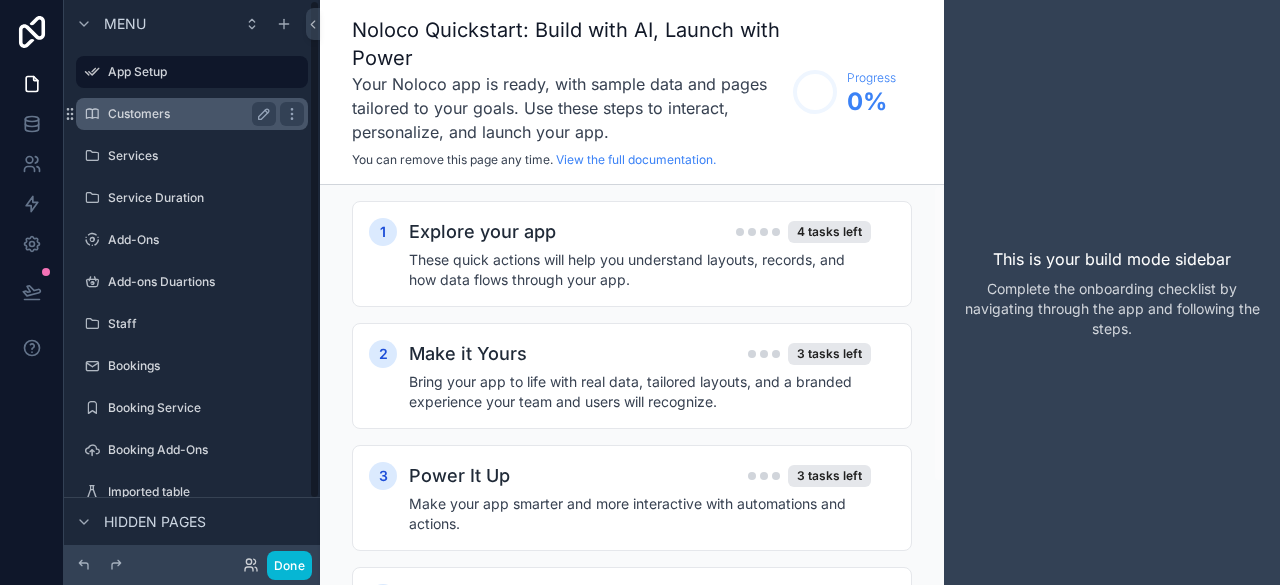 click on "Customers" at bounding box center (192, 114) 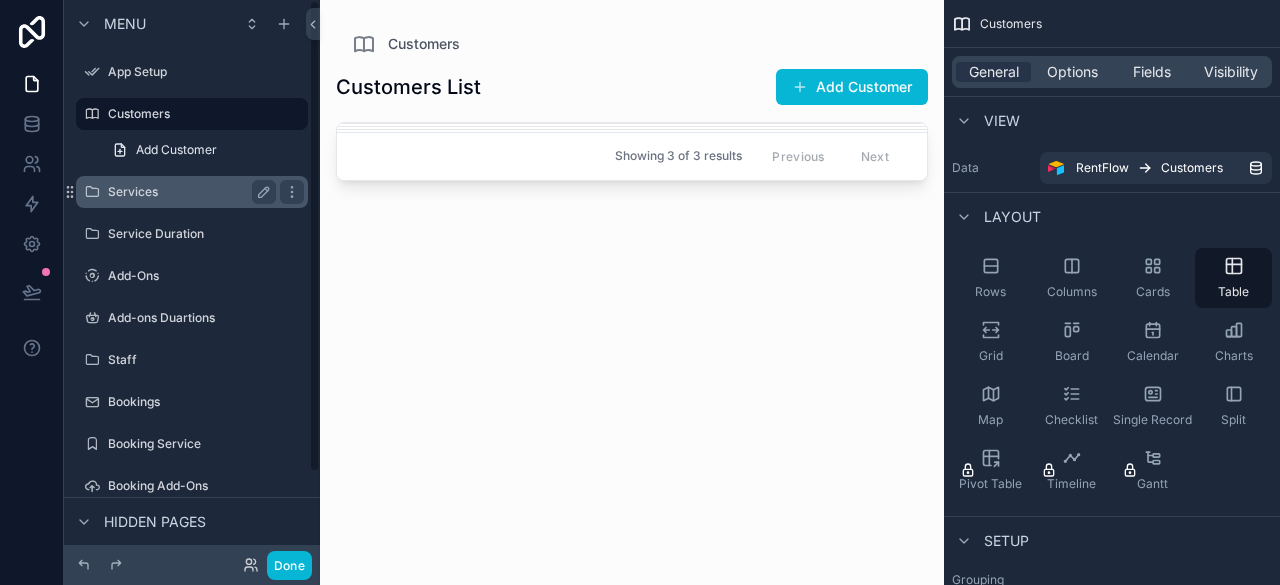 click on "Services" at bounding box center (188, 192) 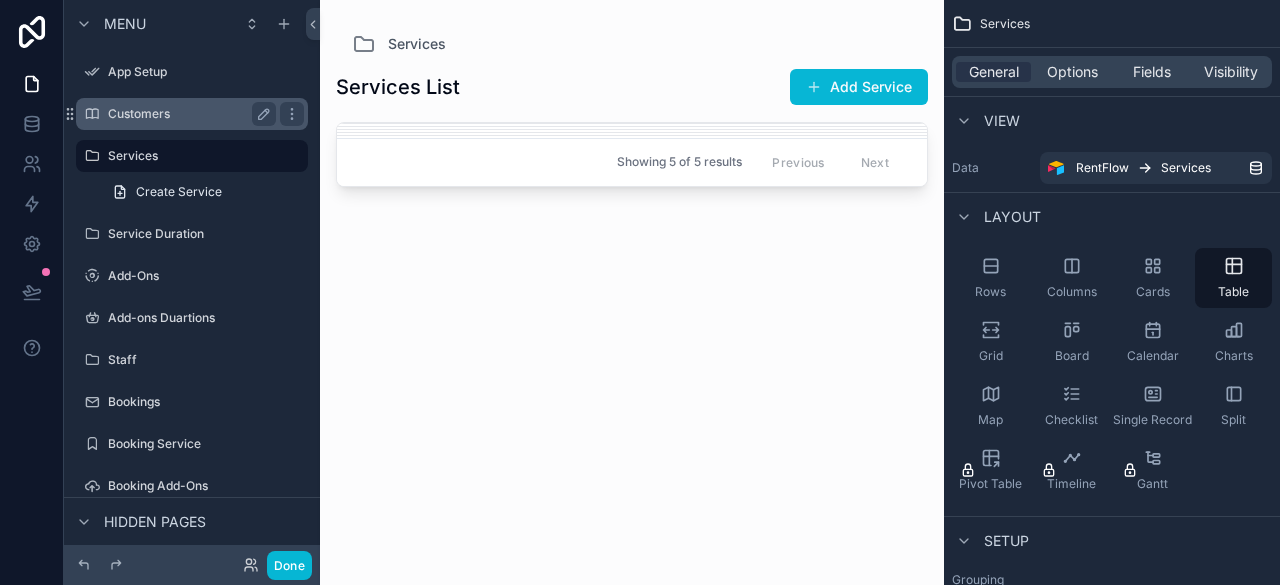 click on "Customers" at bounding box center [188, 114] 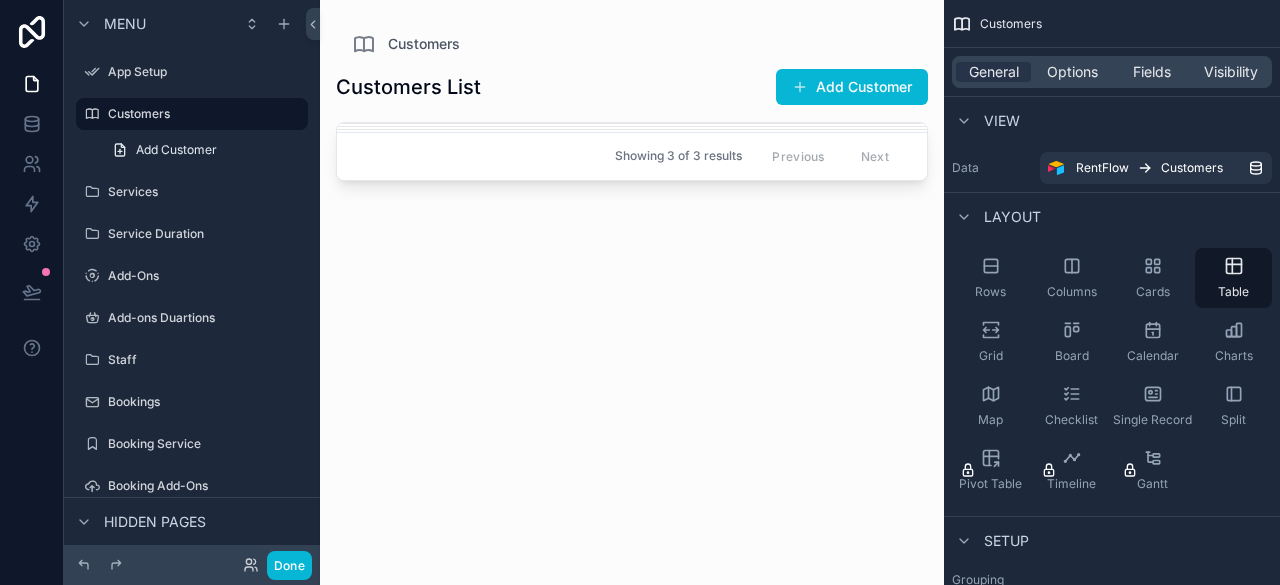 click at bounding box center (632, 280) 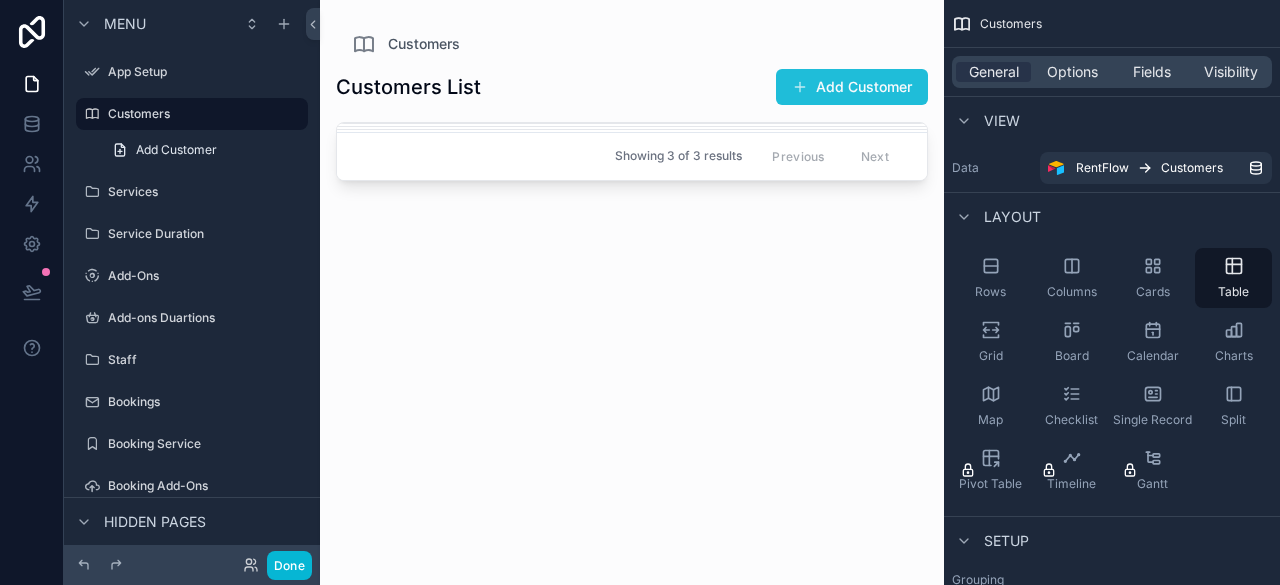 click on "Add Customer" at bounding box center [852, 87] 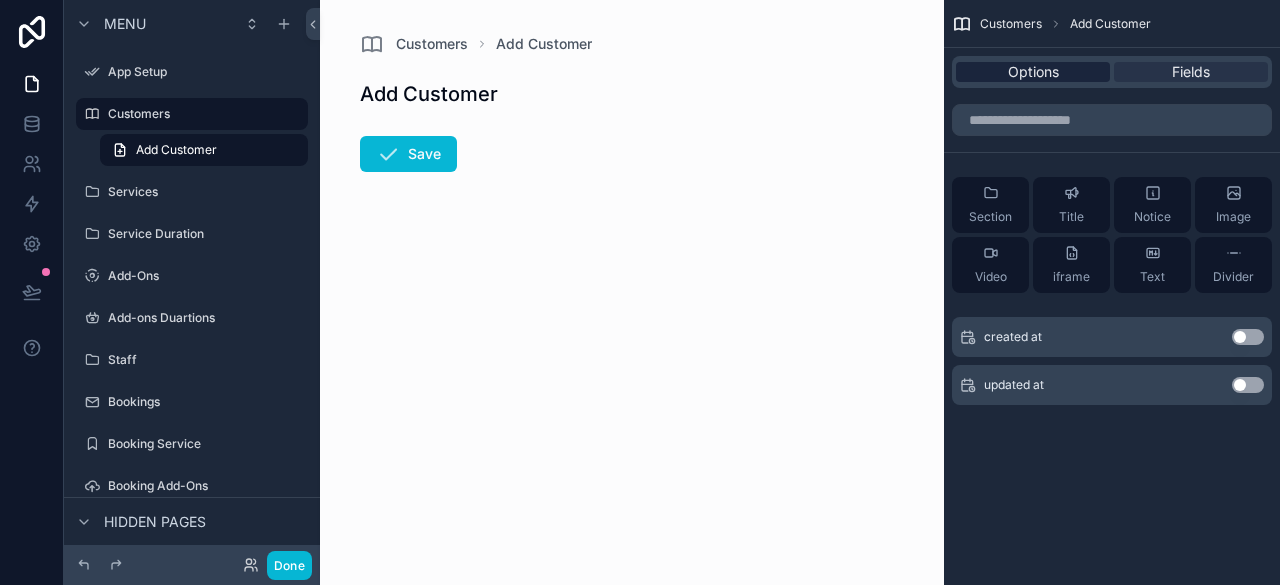 click on "Options" at bounding box center (1033, 72) 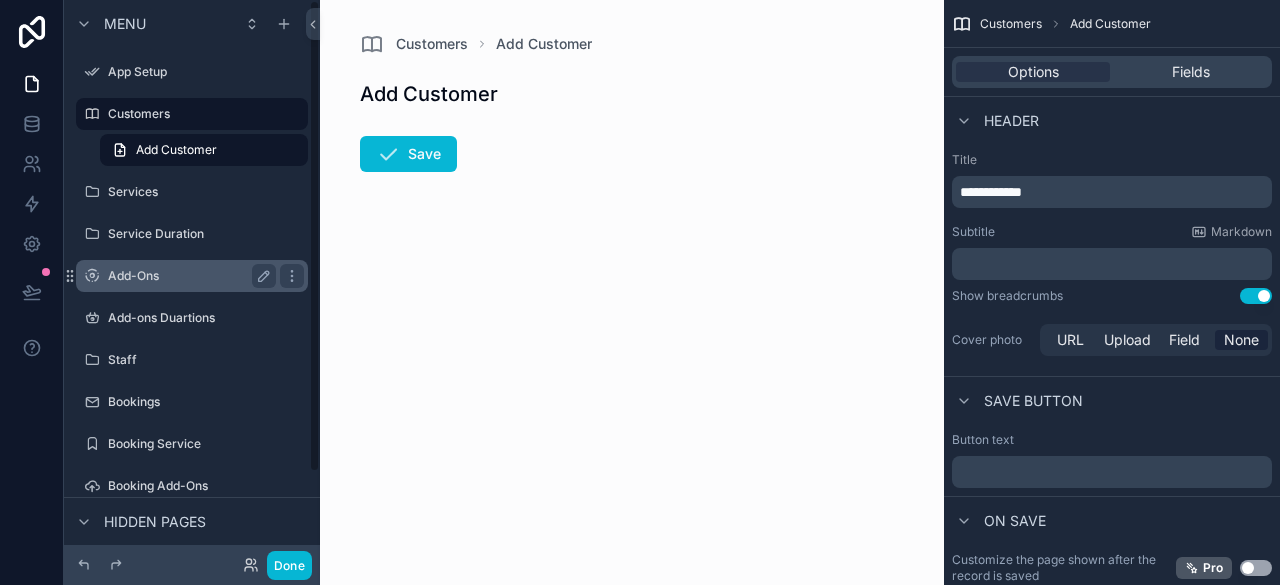 click on "Add-Ons" at bounding box center [188, 276] 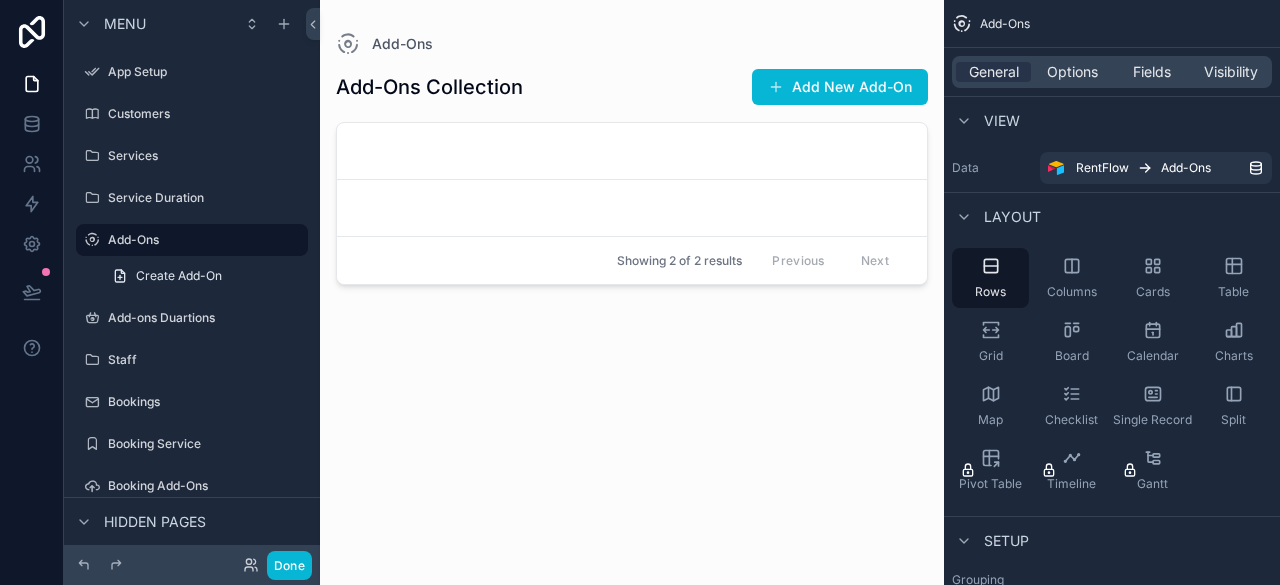 click at bounding box center (632, 280) 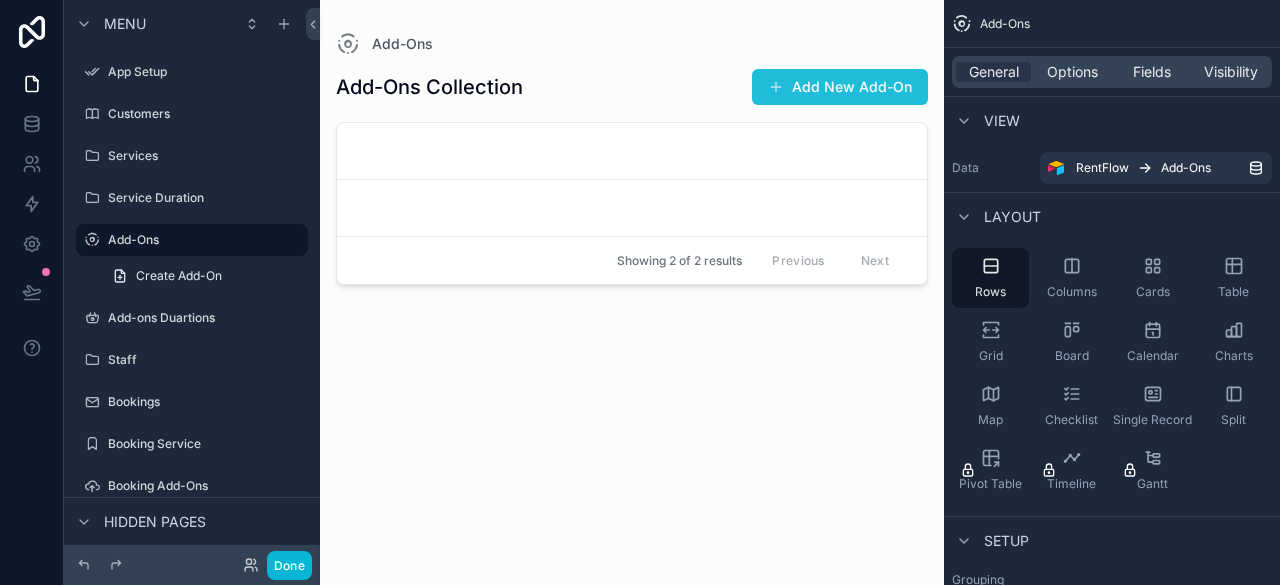 click on "Add New Add-On" at bounding box center (840, 87) 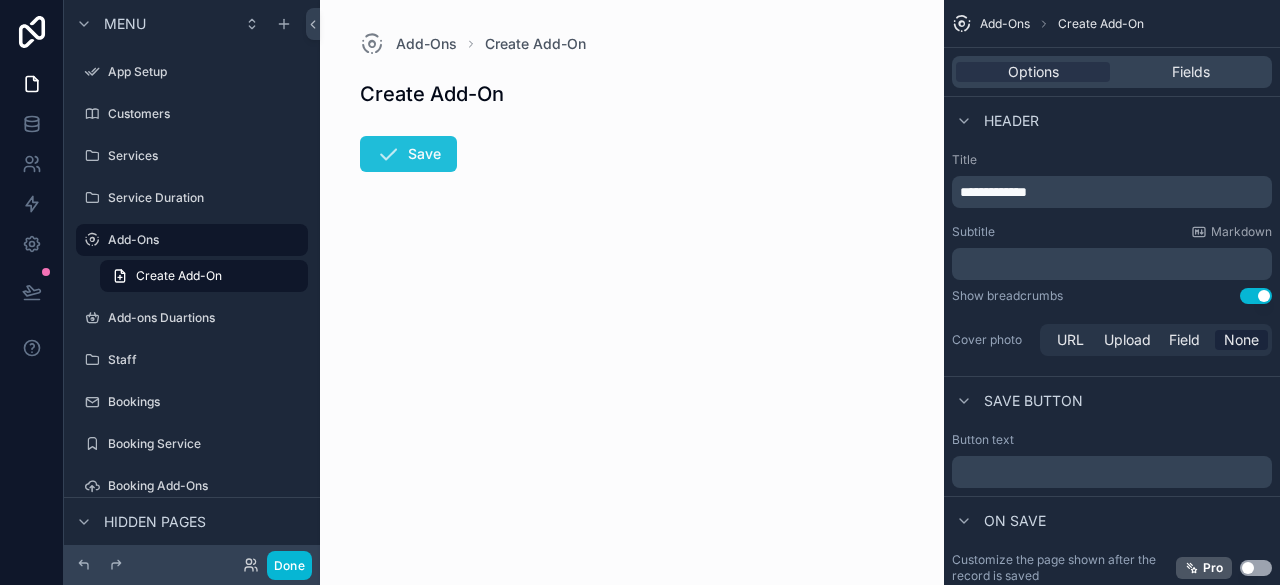 click at bounding box center (388, 154) 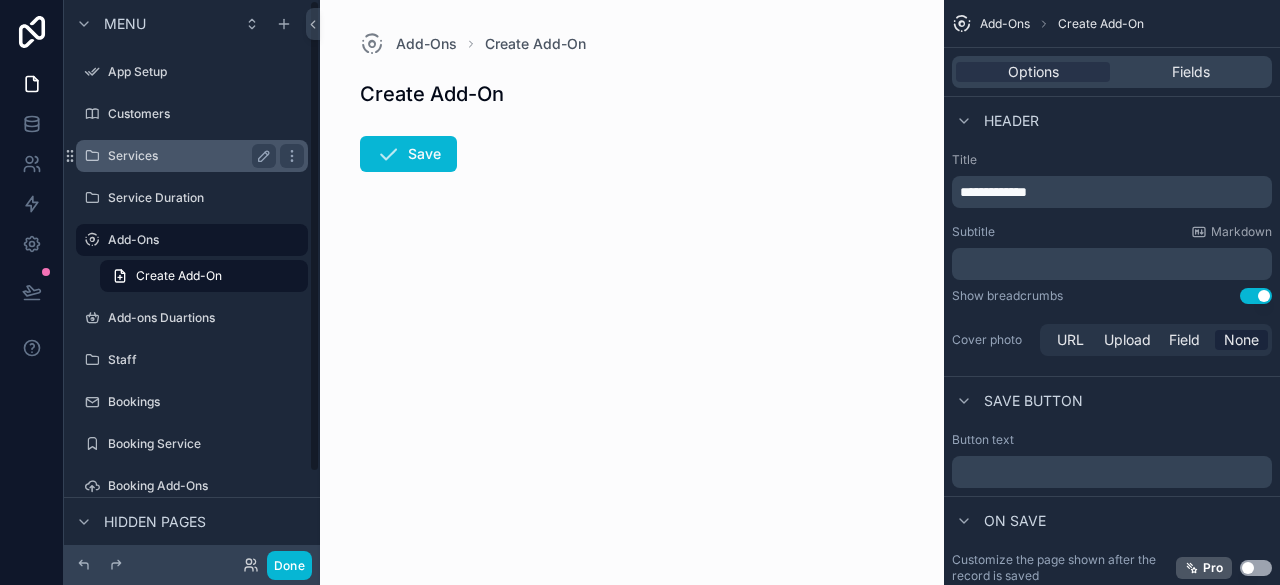 click on "Services" at bounding box center (188, 156) 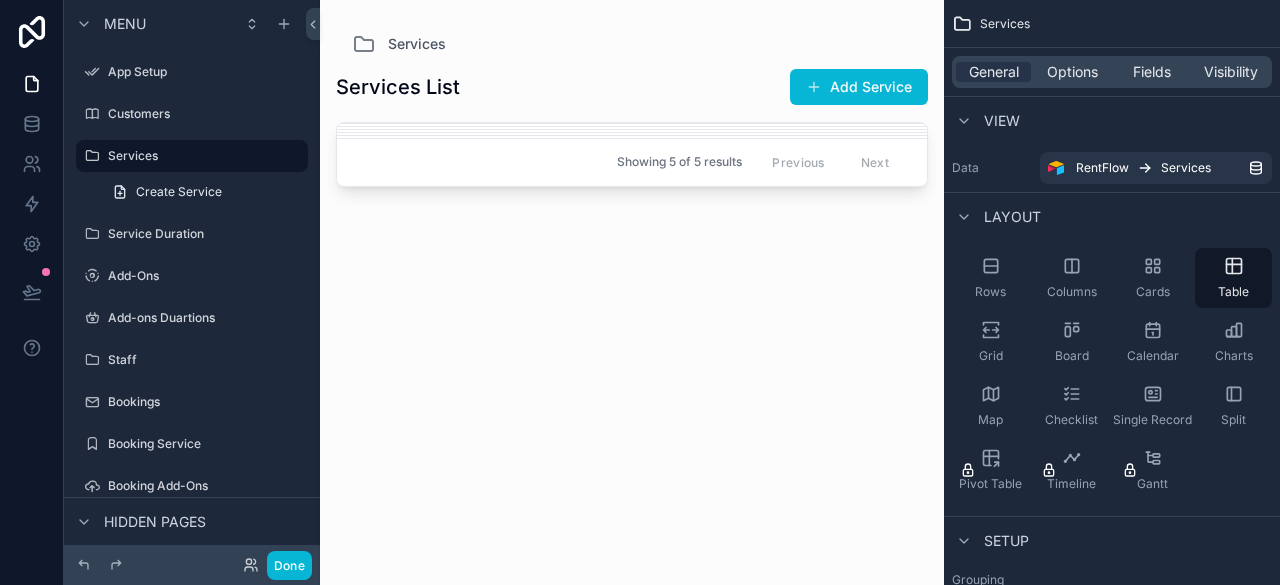 click at bounding box center (632, 280) 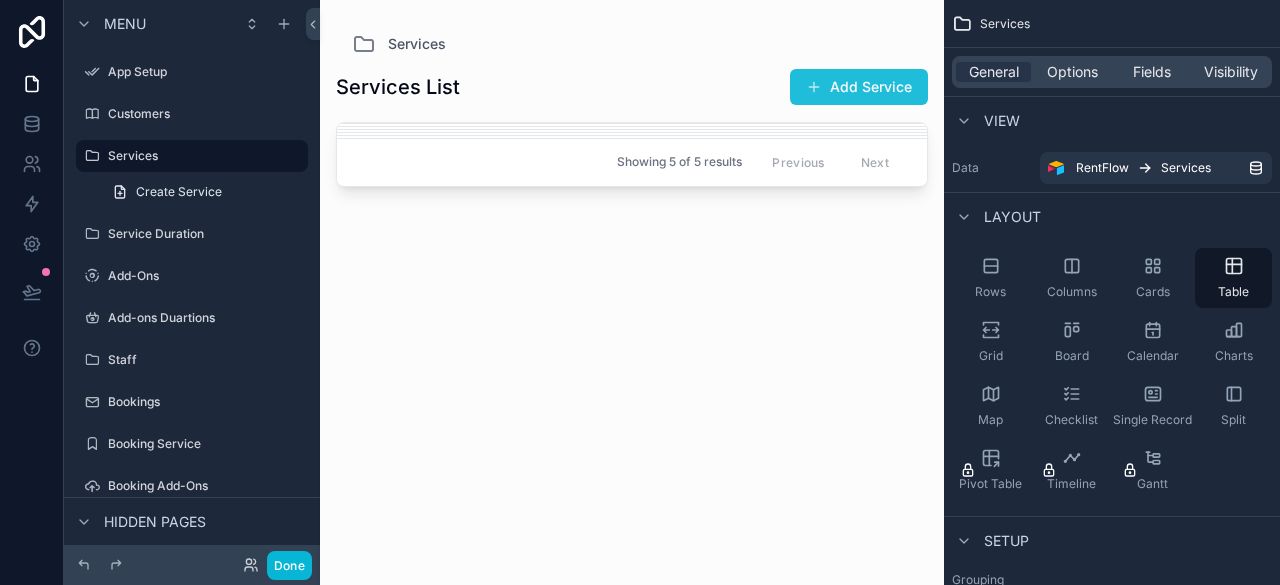click on "Add Service" at bounding box center [859, 87] 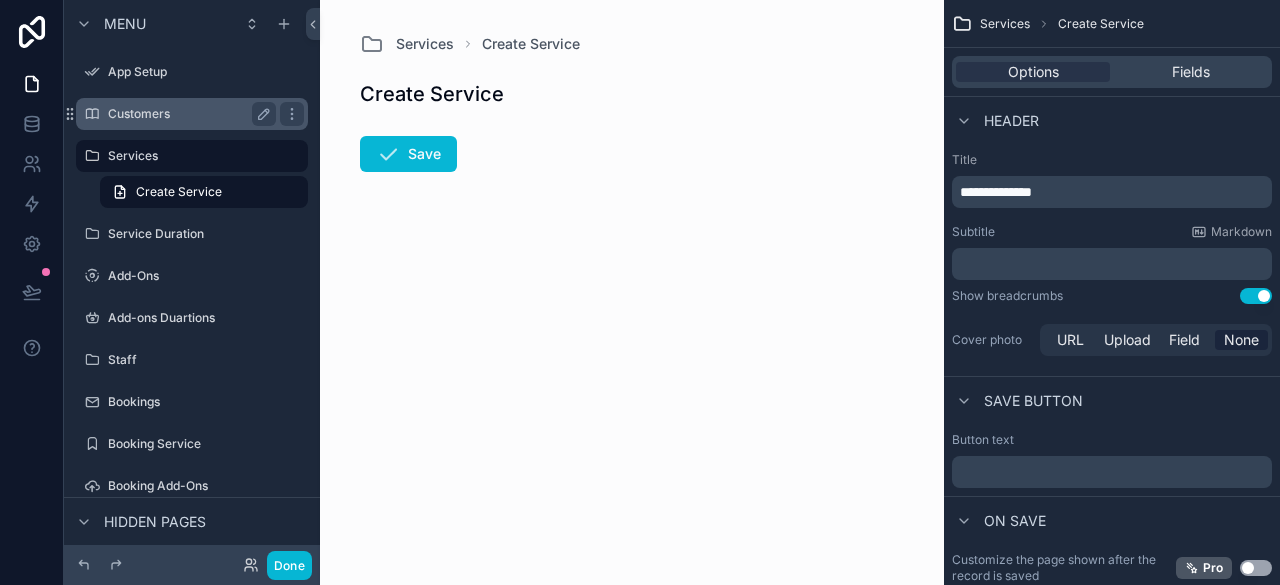 click on "Customers" at bounding box center [188, 114] 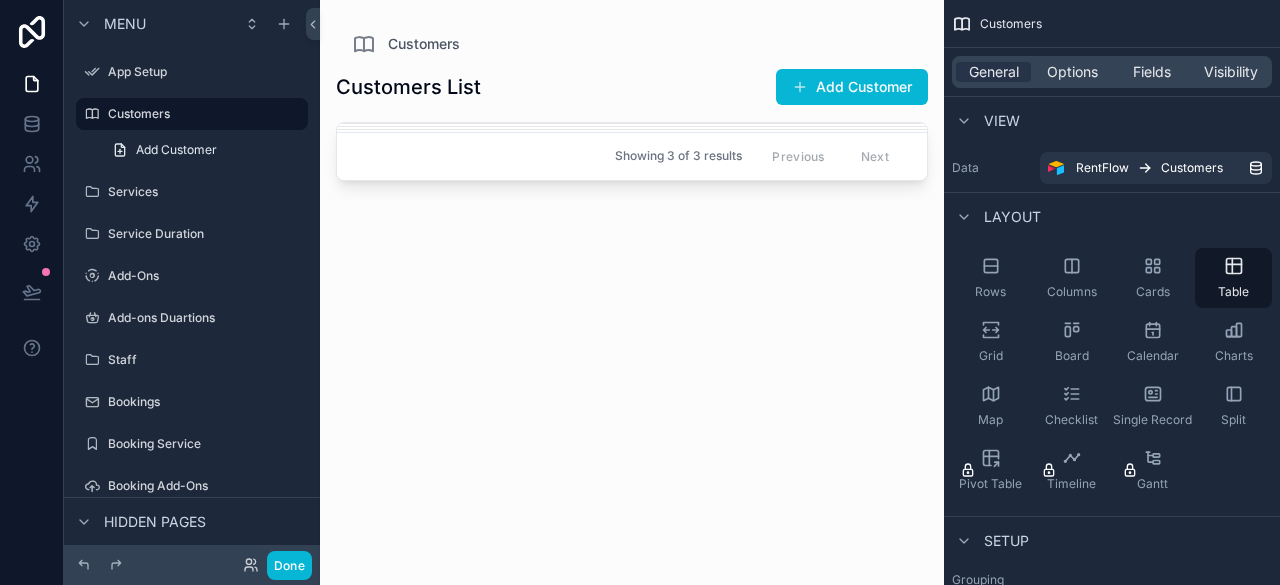 click at bounding box center (632, 280) 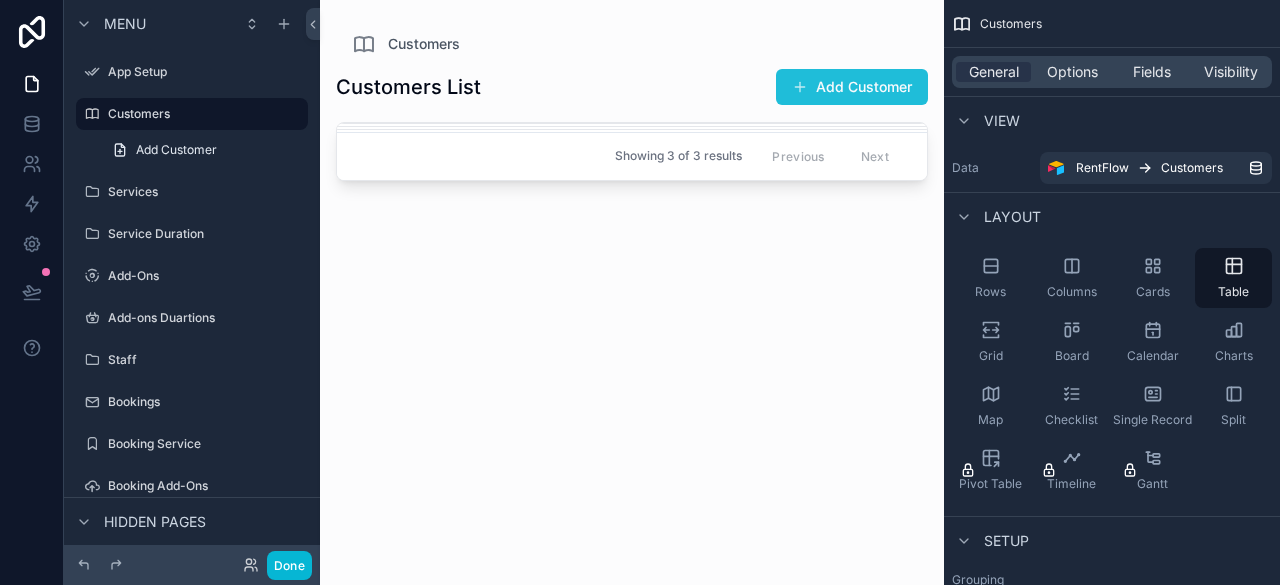 click at bounding box center [800, 87] 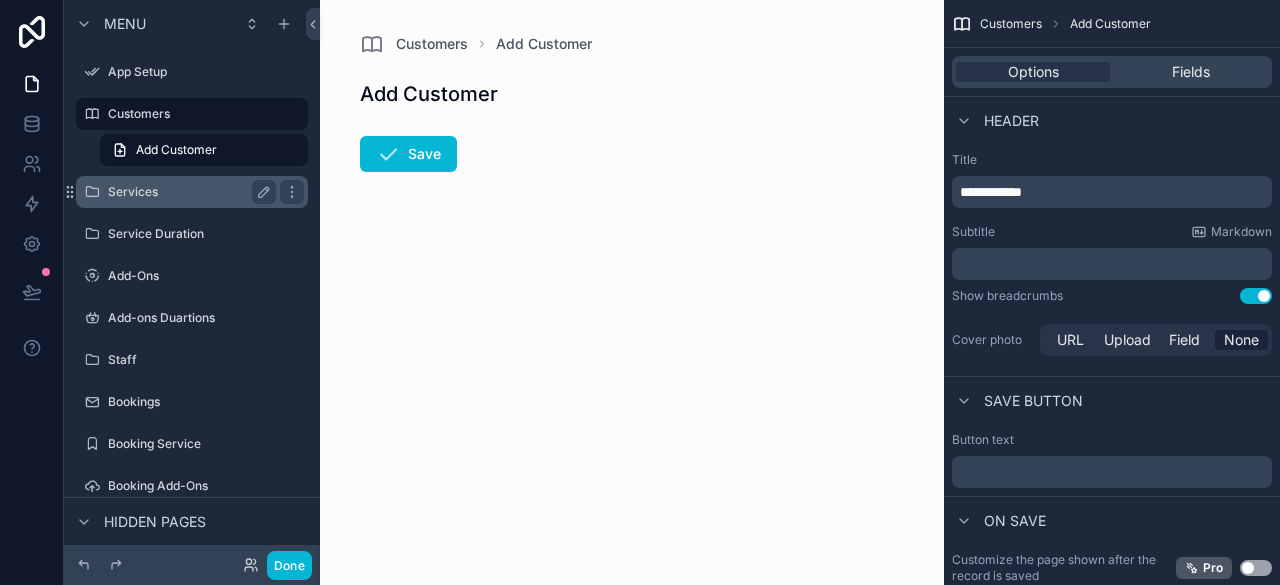 click on "Services" at bounding box center (188, 192) 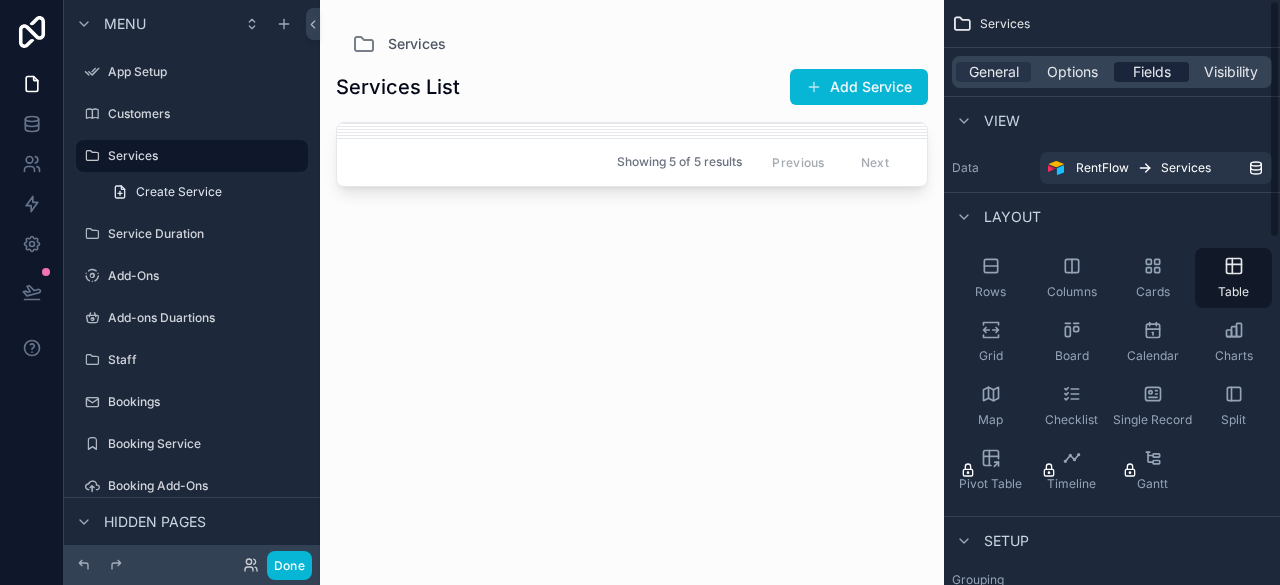 click on "Fields" at bounding box center (1151, 72) 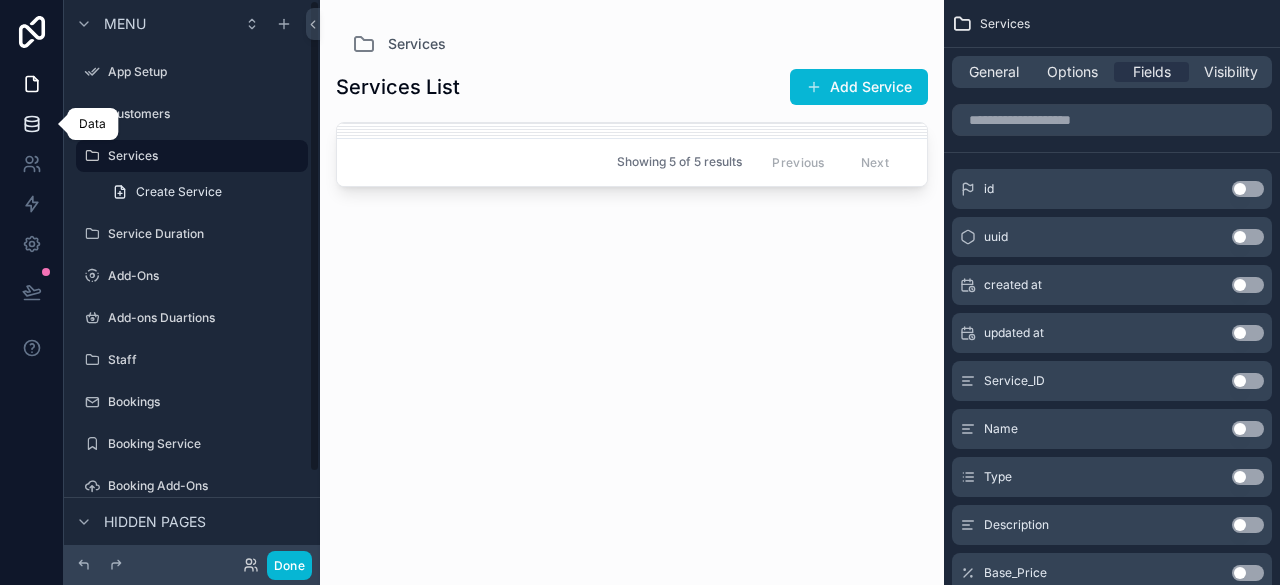 click at bounding box center (31, 124) 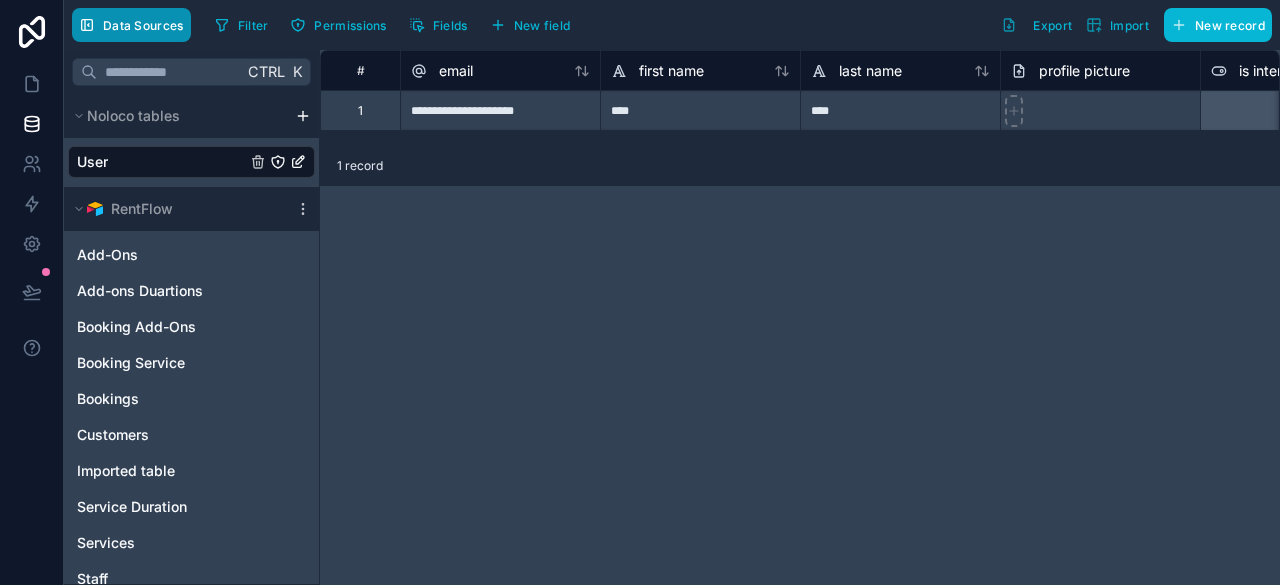 click on "Data Sources" at bounding box center [143, 25] 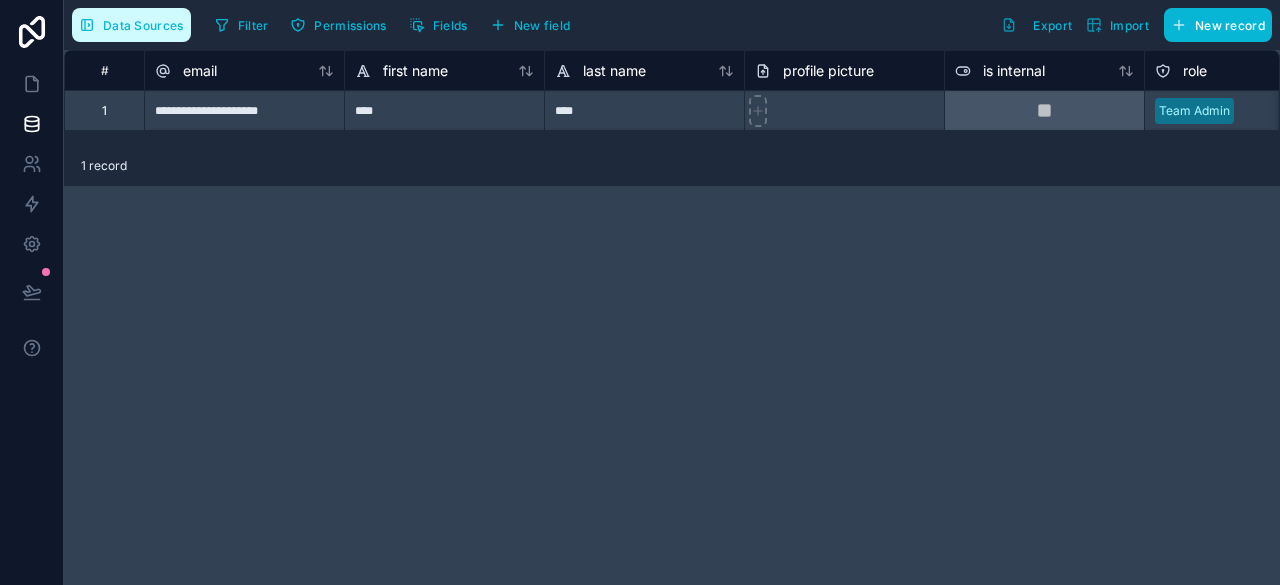 click on "Data Sources" at bounding box center [143, 25] 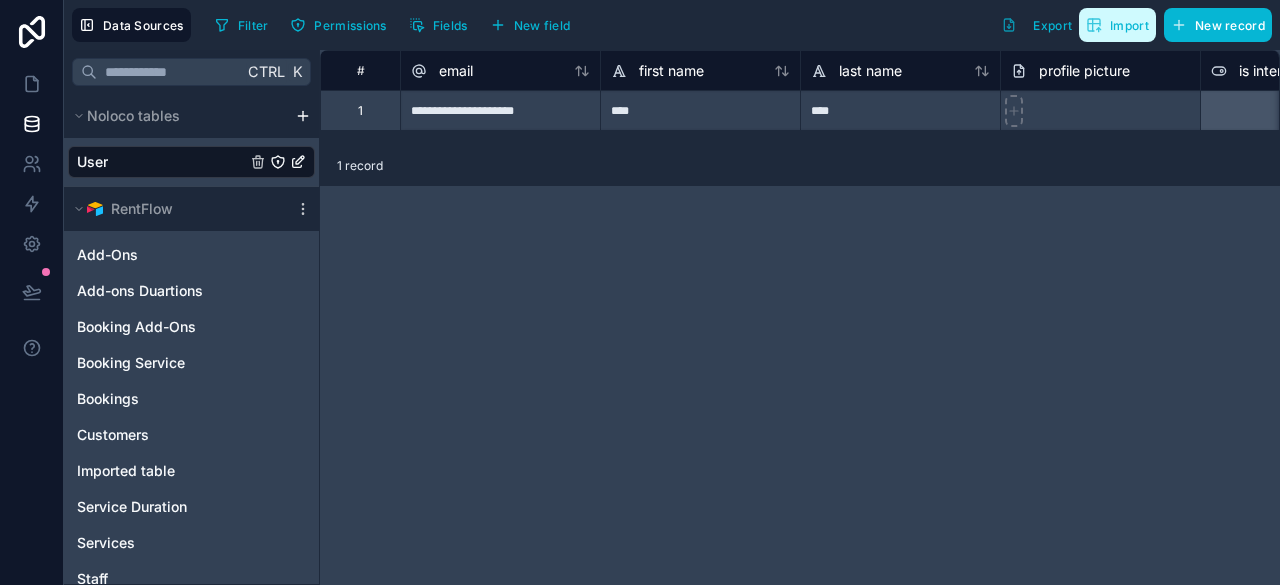 click on "Import" at bounding box center [1129, 25] 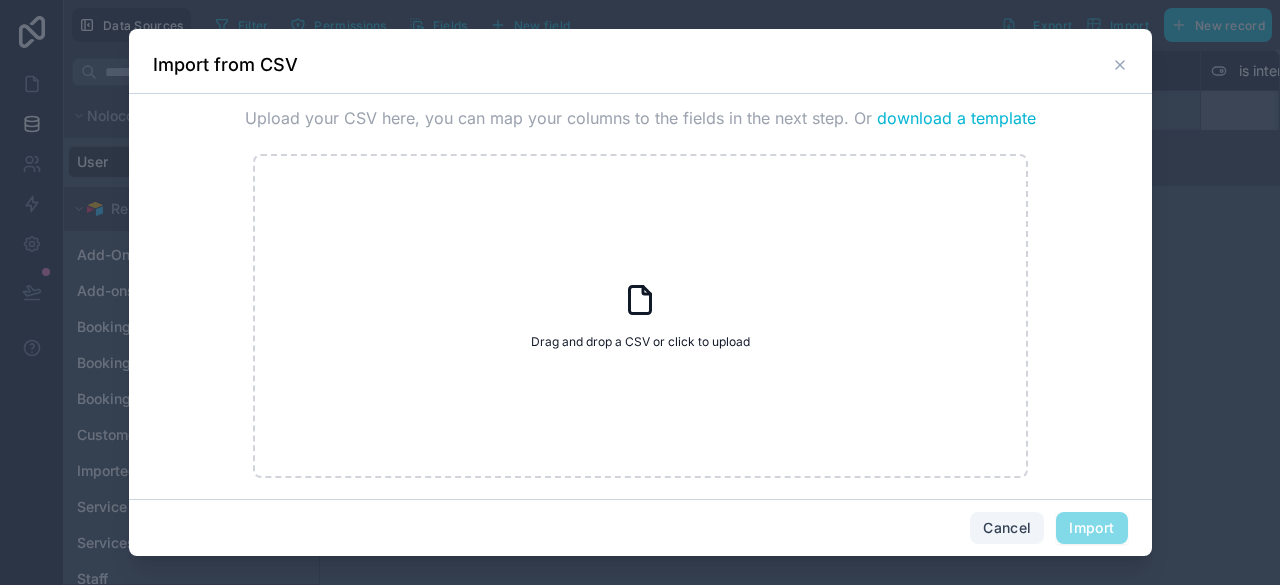 click on "Cancel" at bounding box center [1007, 528] 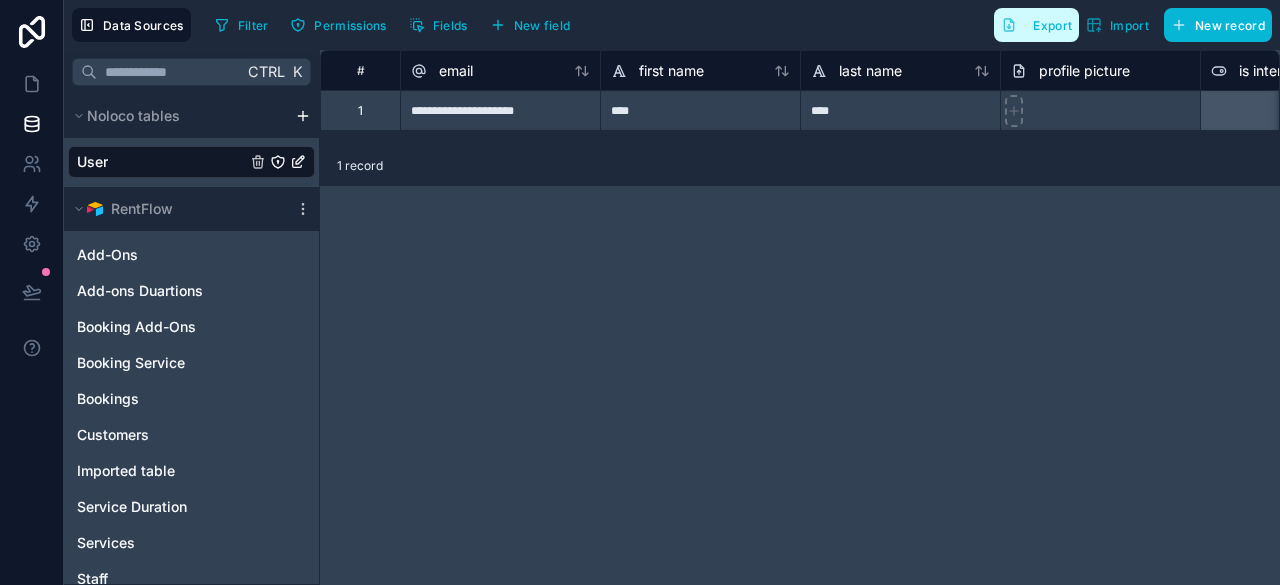 click on "Export" at bounding box center (1036, 25) 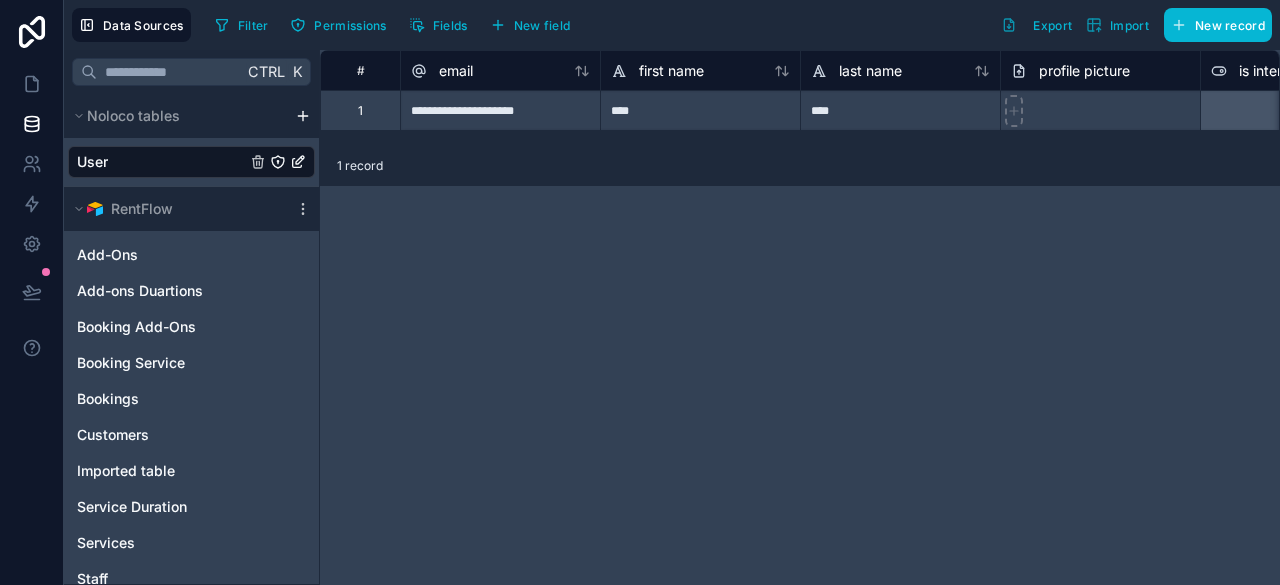 click on "**********" at bounding box center (800, 317) 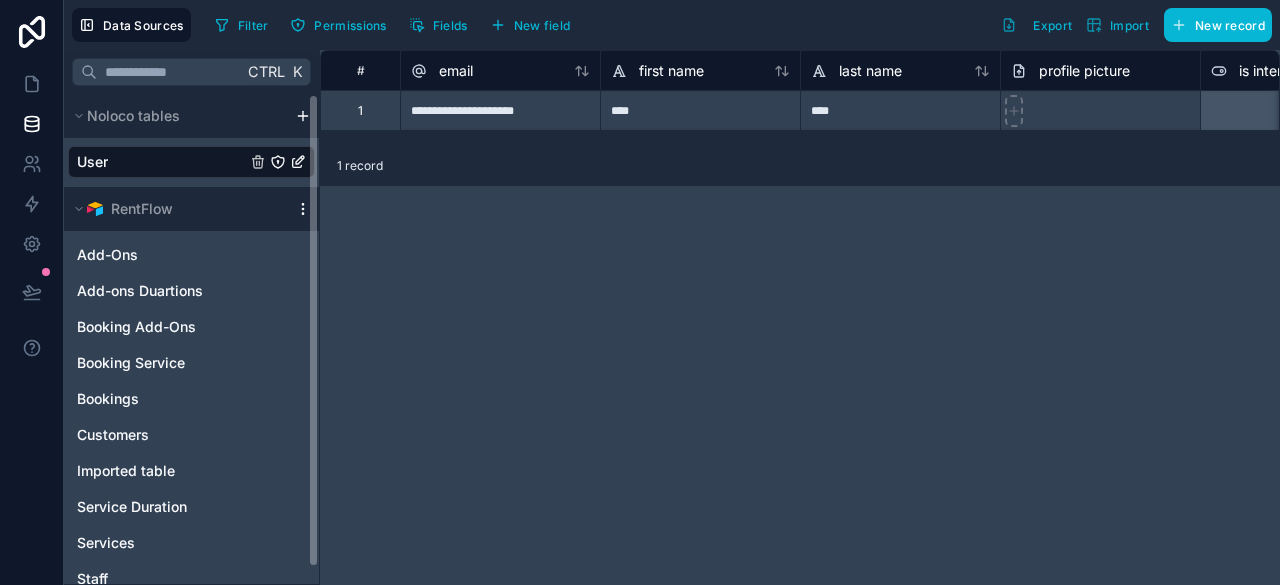 click 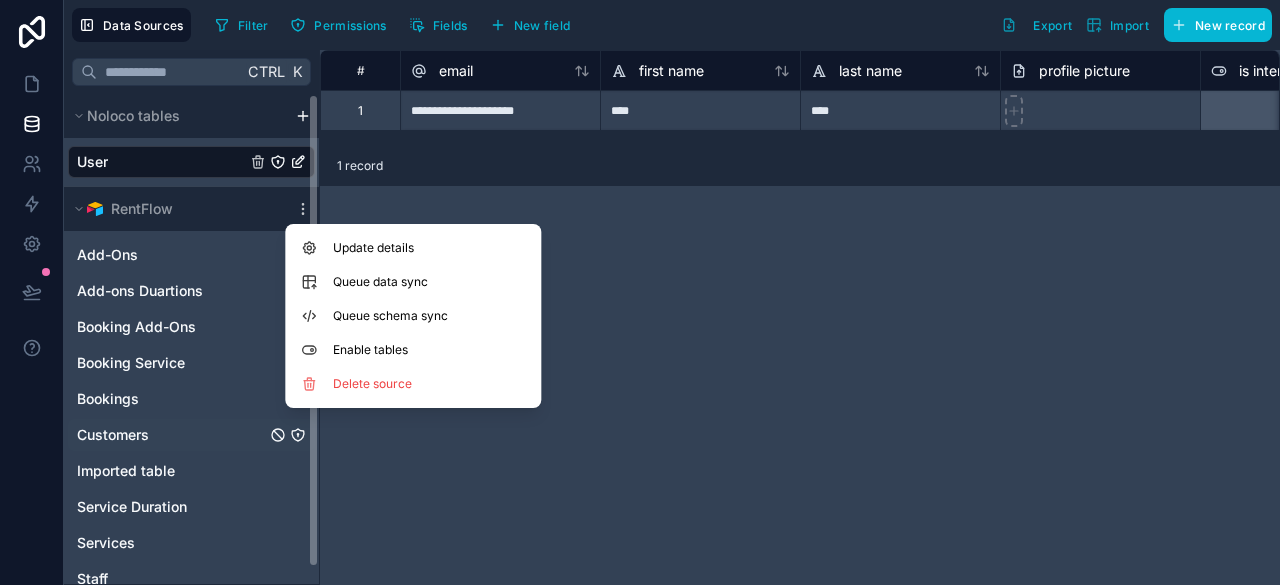 click on "Customers" at bounding box center (191, 435) 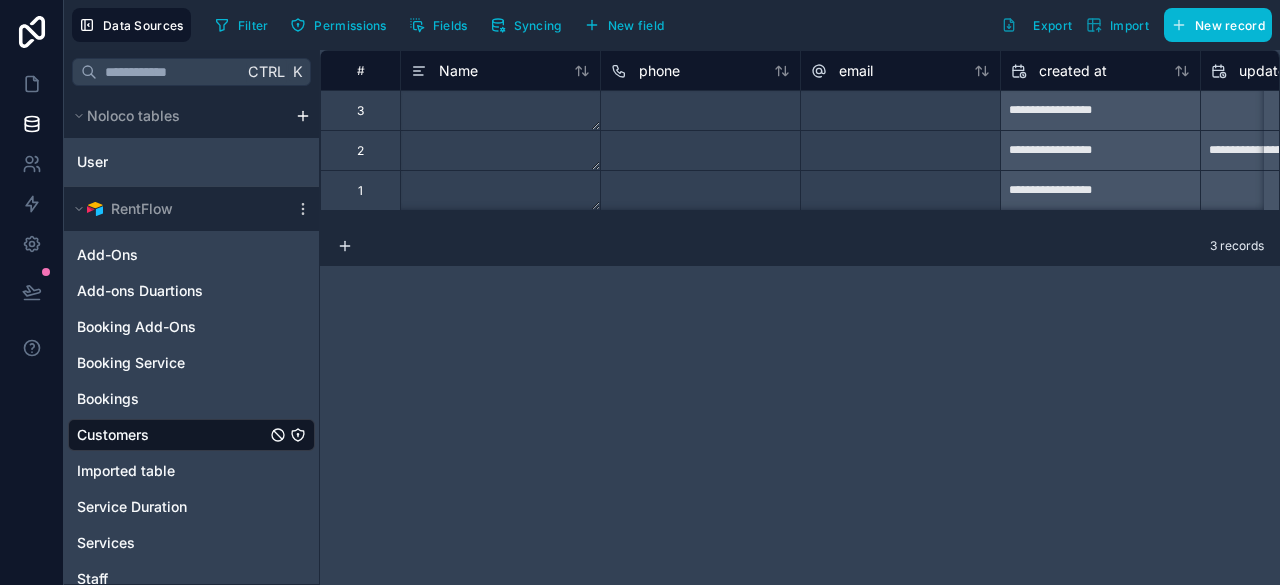 click on "Customers" at bounding box center (191, 435) 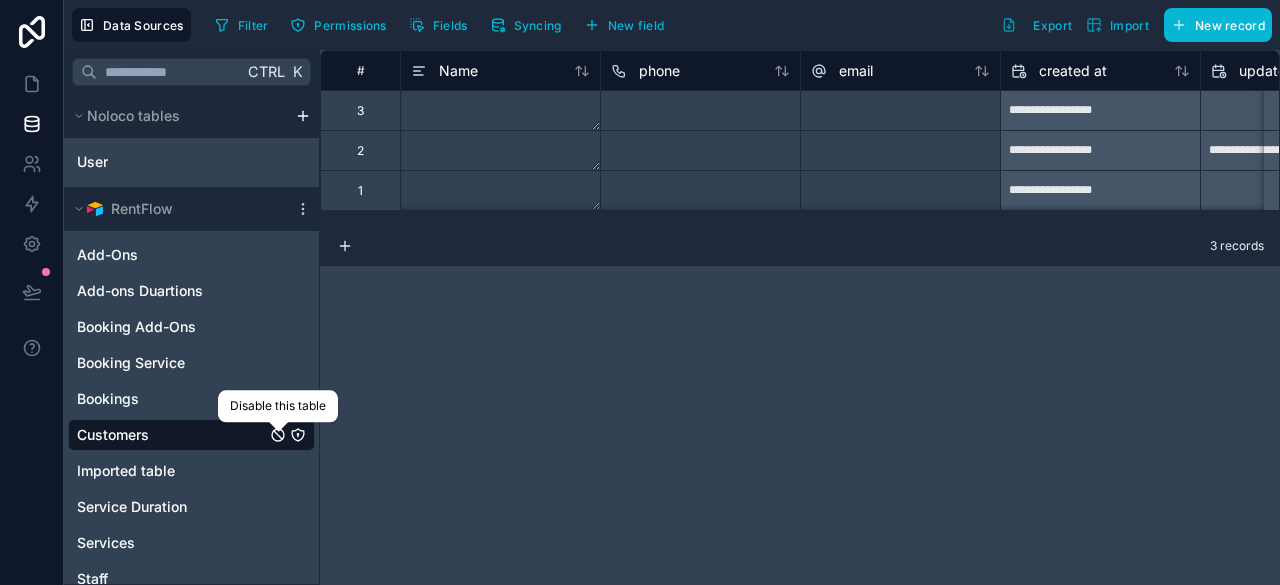 click 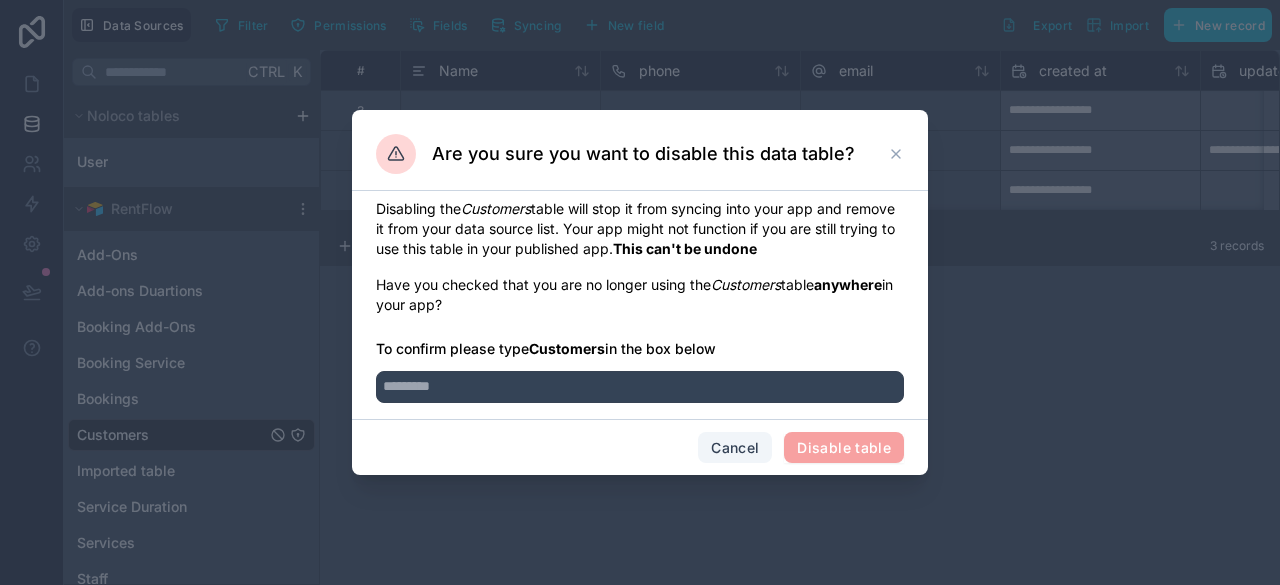 click on "Cancel" at bounding box center (735, 448) 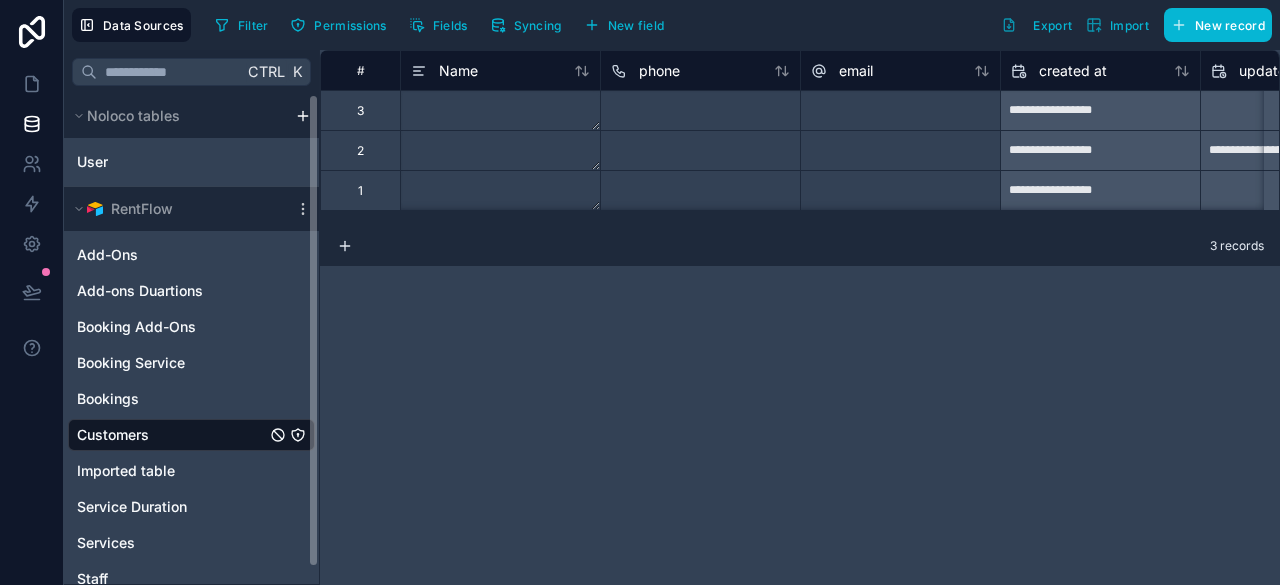 click on "RentFlow" at bounding box center (191, 209) 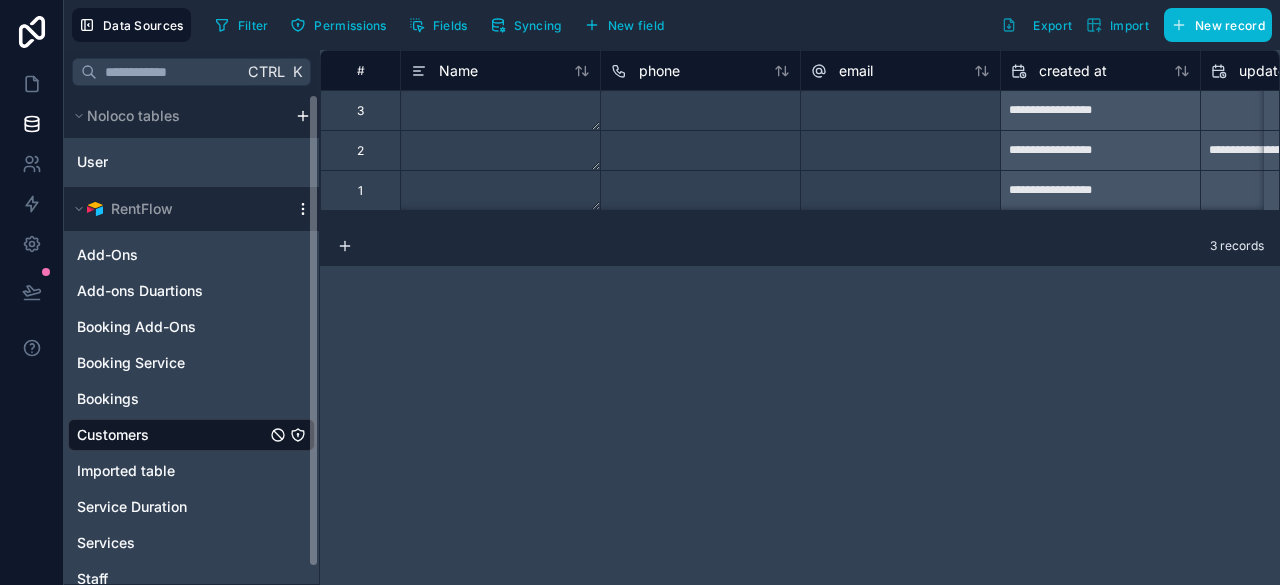 click 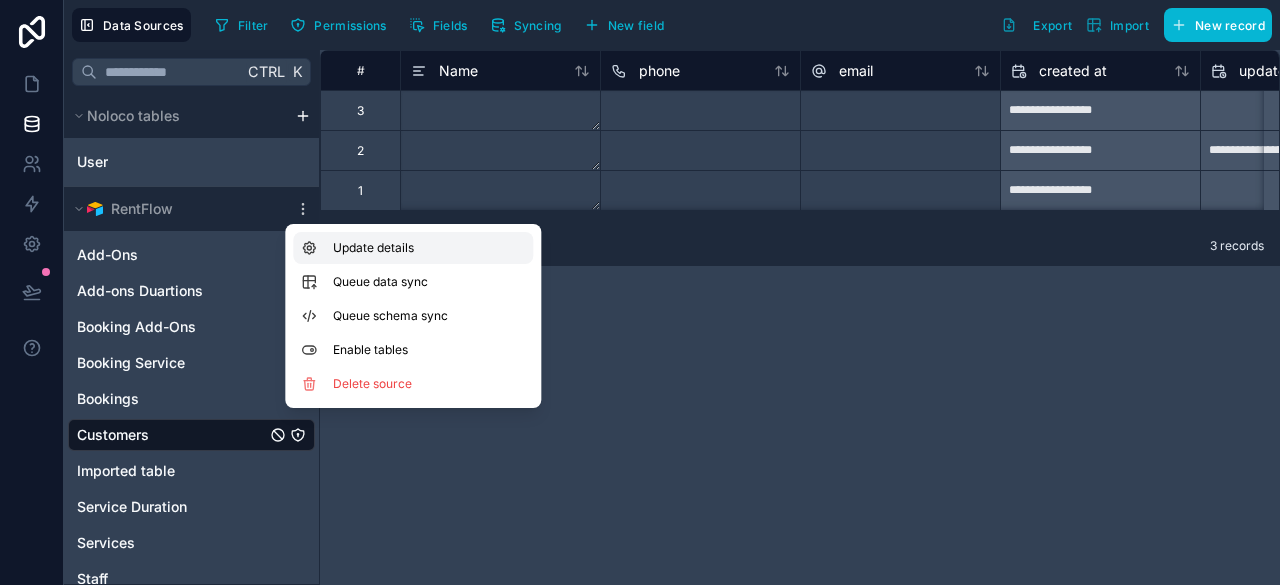 type 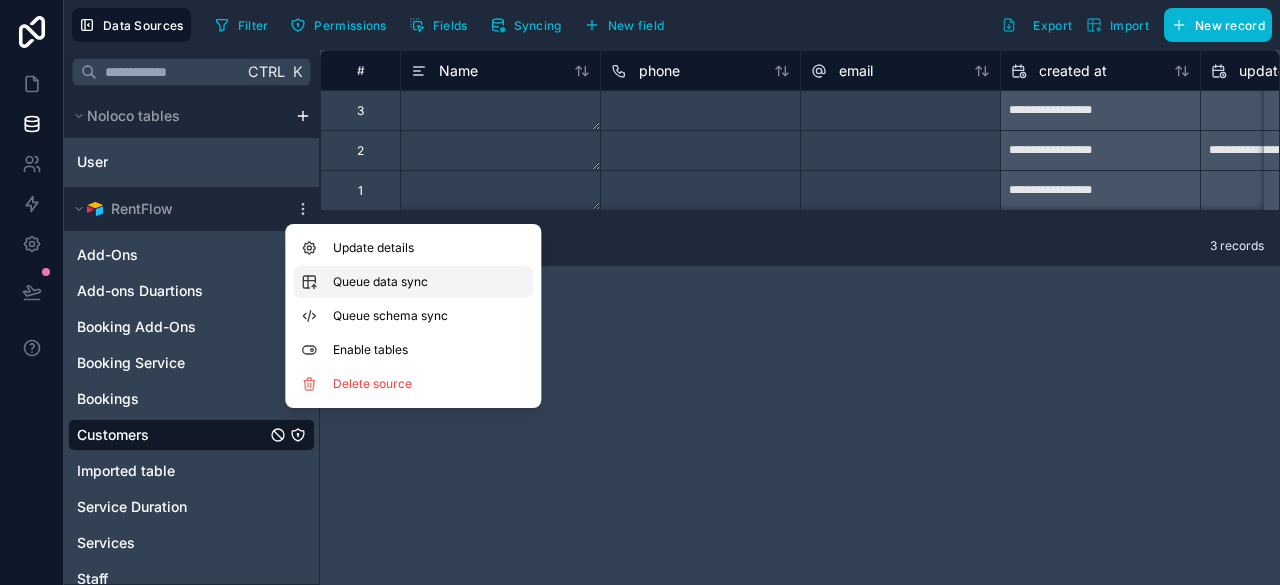click on "Queue data sync" at bounding box center [405, 282] 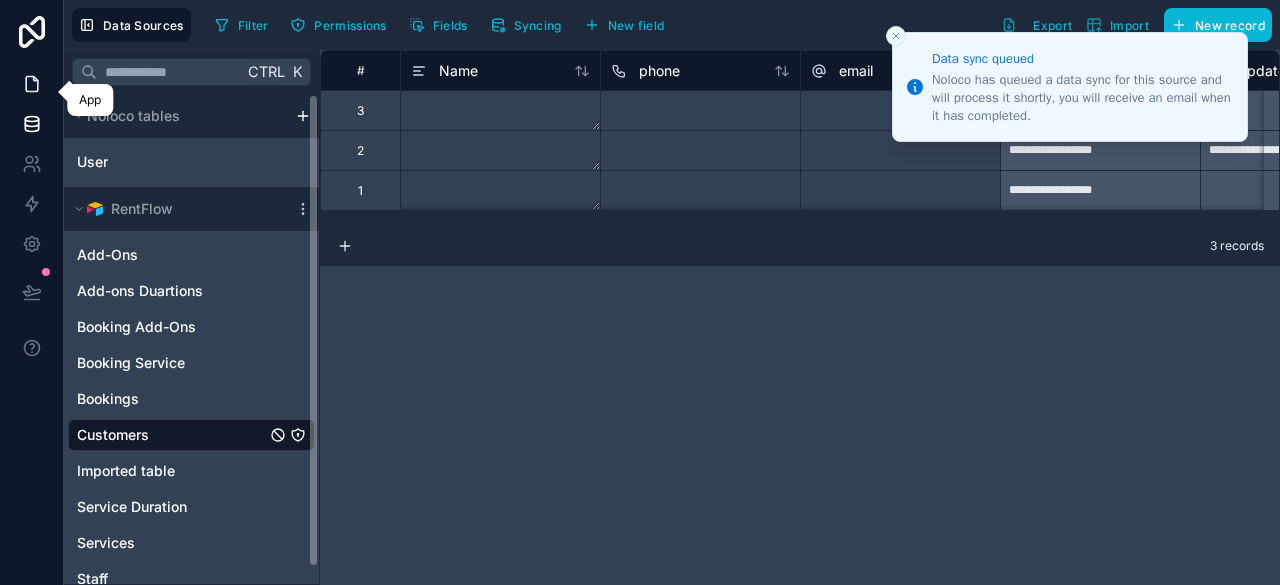 click 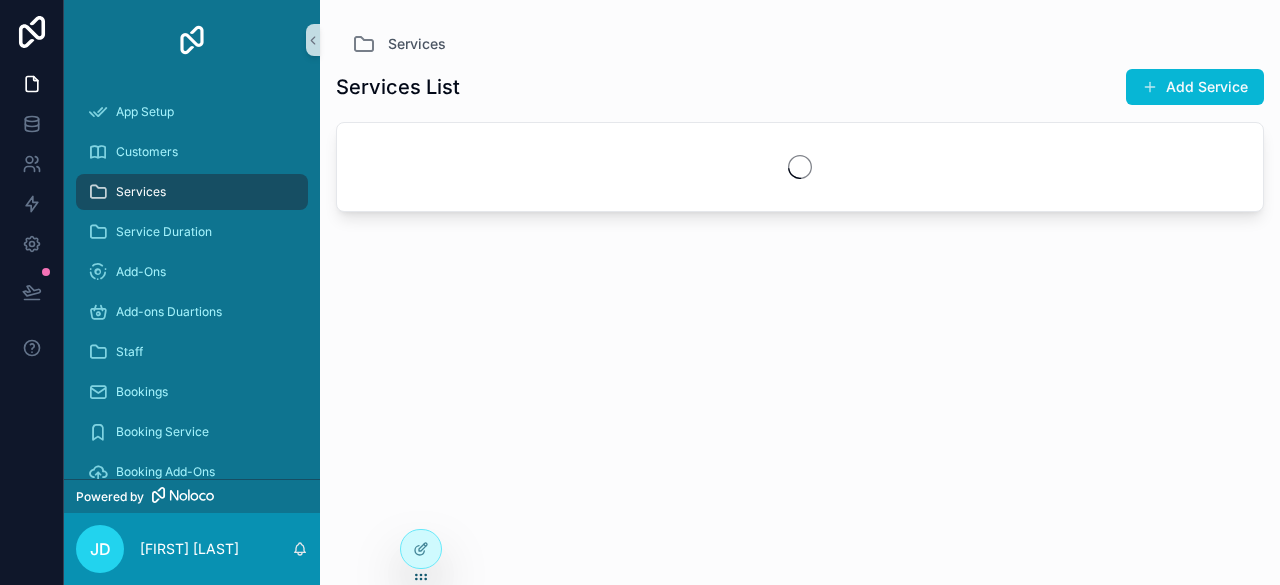 scroll, scrollTop: 0, scrollLeft: 0, axis: both 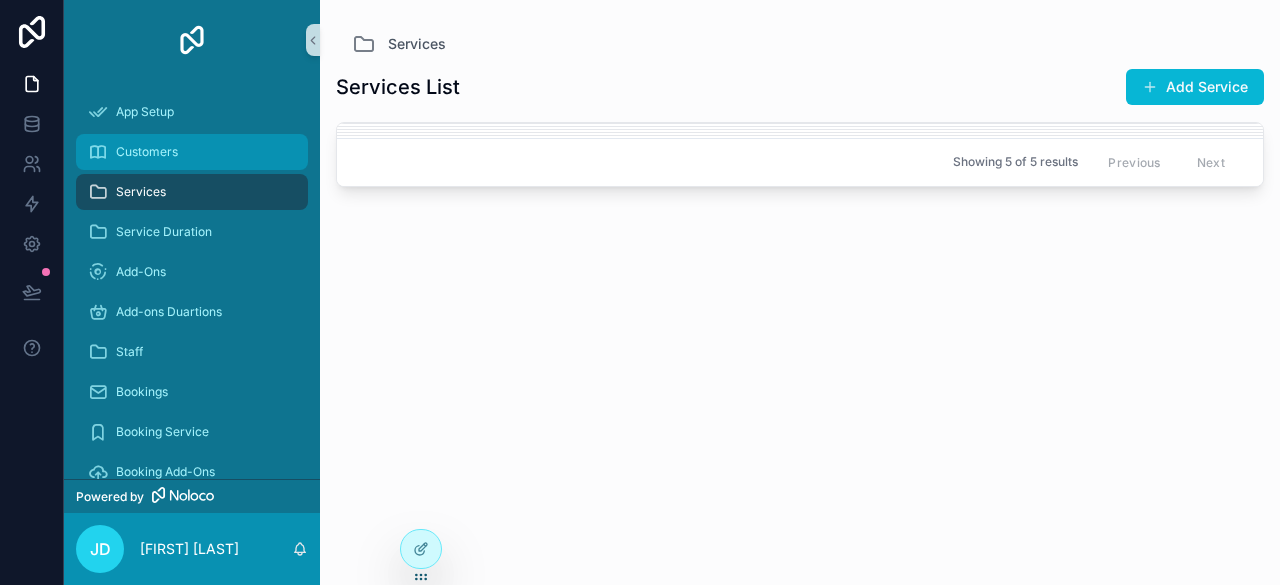 click on "Customers" at bounding box center [147, 152] 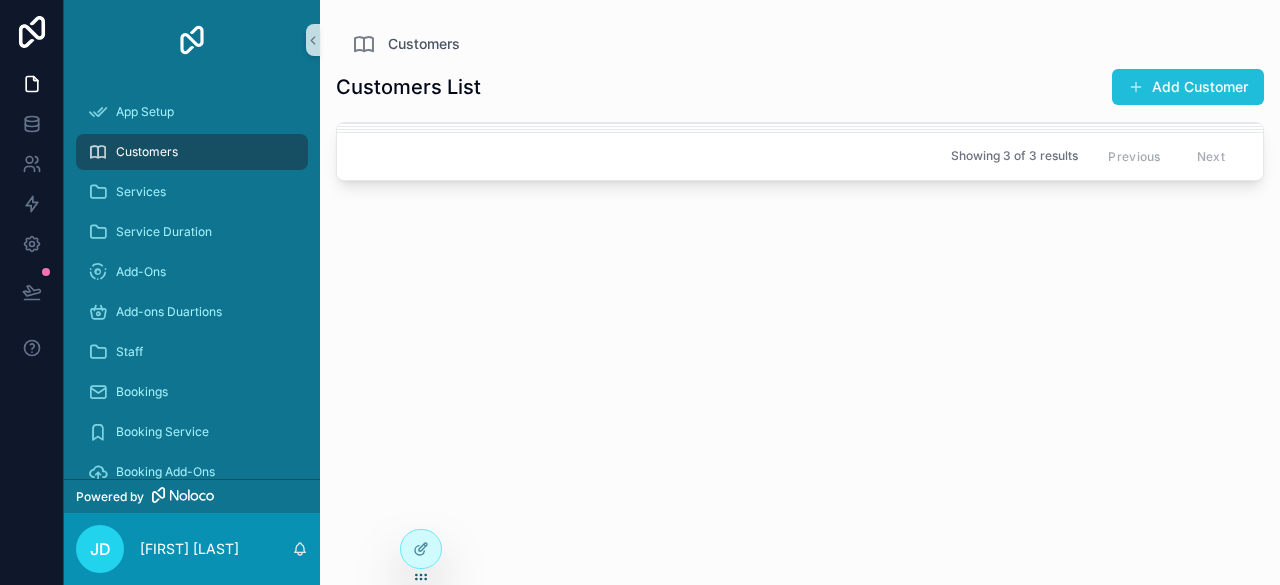 click on "Add Customer" at bounding box center [1188, 87] 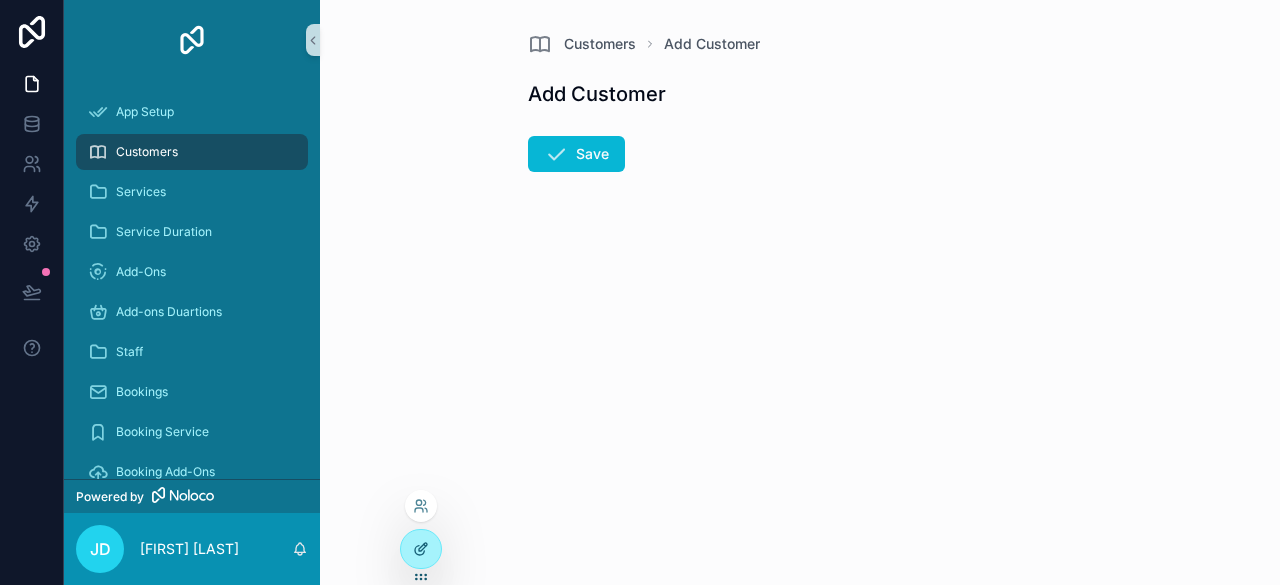 click at bounding box center [421, 549] 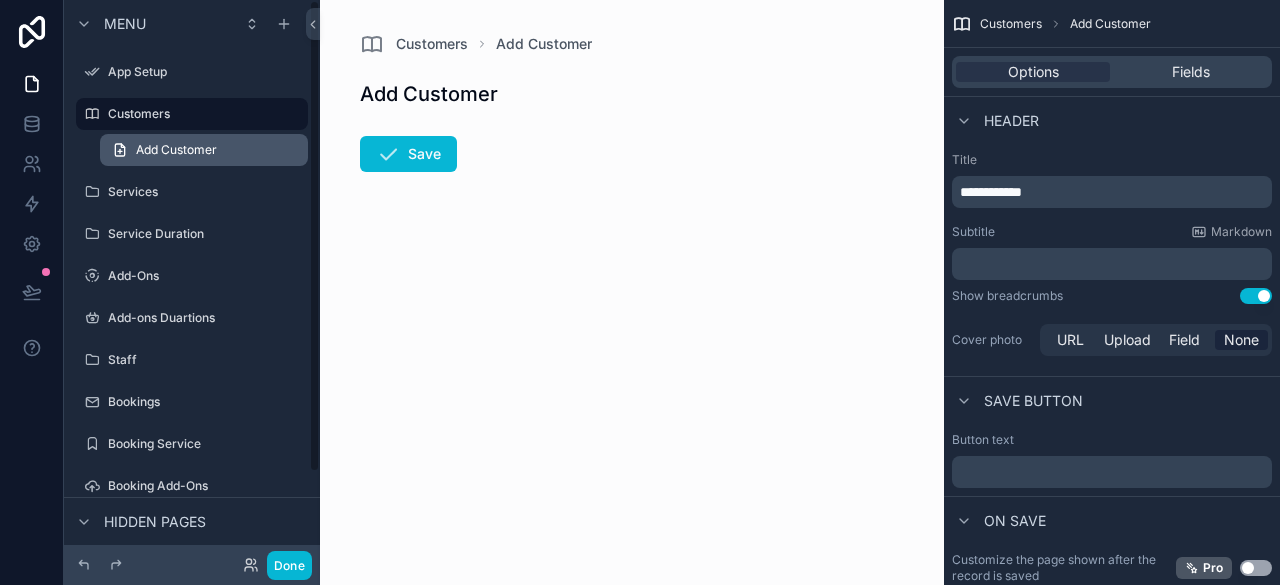 click on "Add Customer" at bounding box center (204, 150) 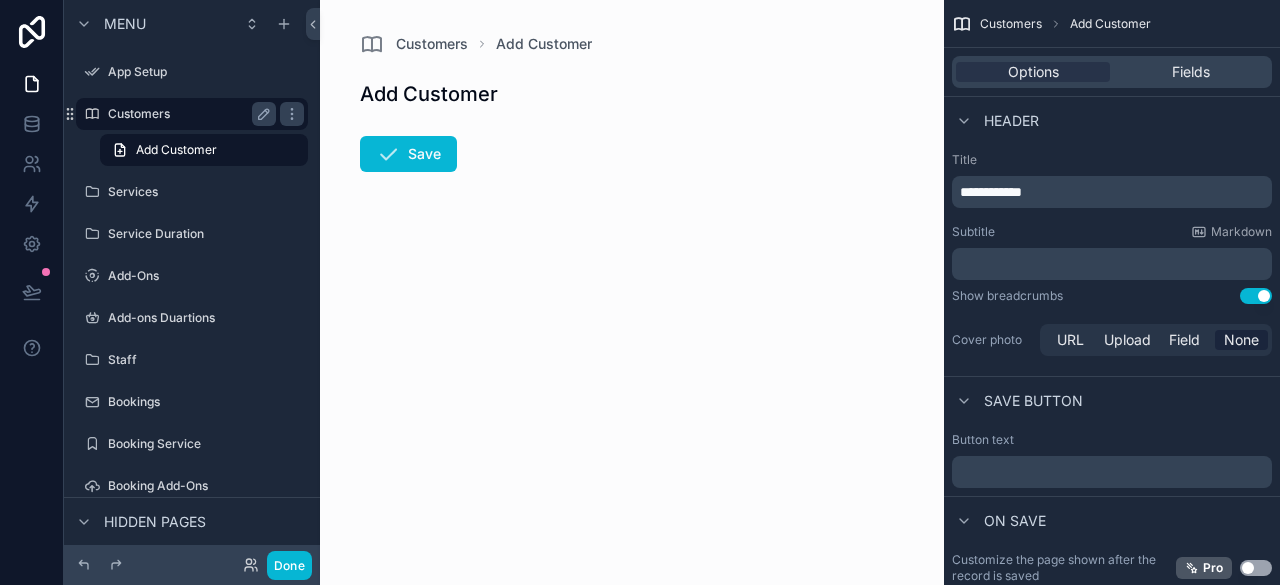 click on "Customers" at bounding box center [188, 114] 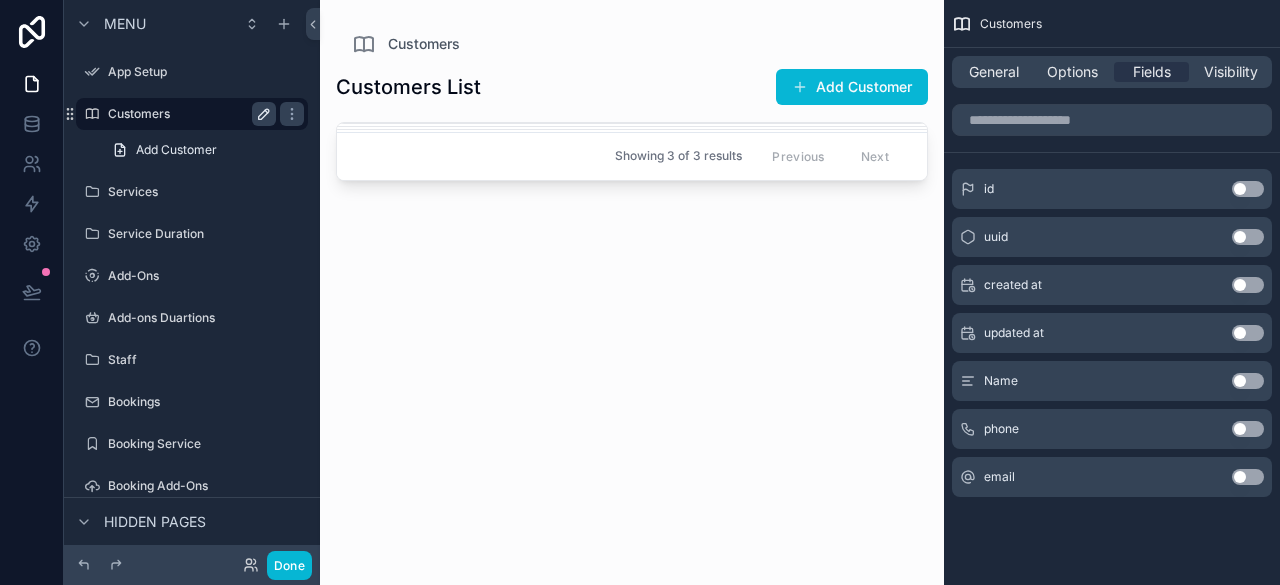 click at bounding box center (264, 114) 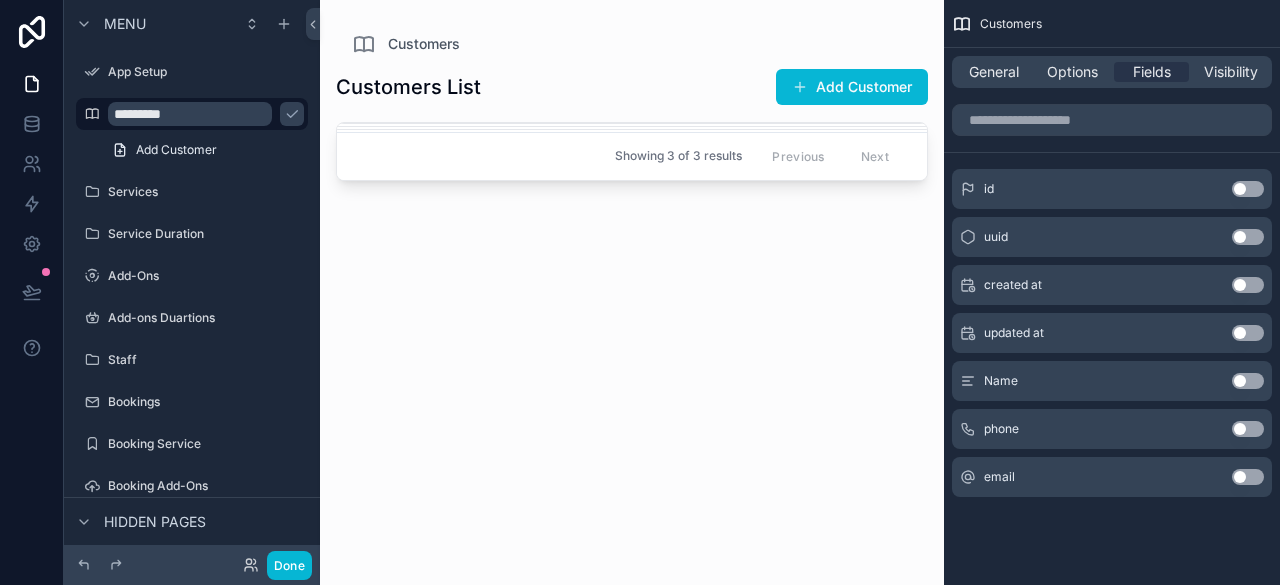 click at bounding box center (632, 280) 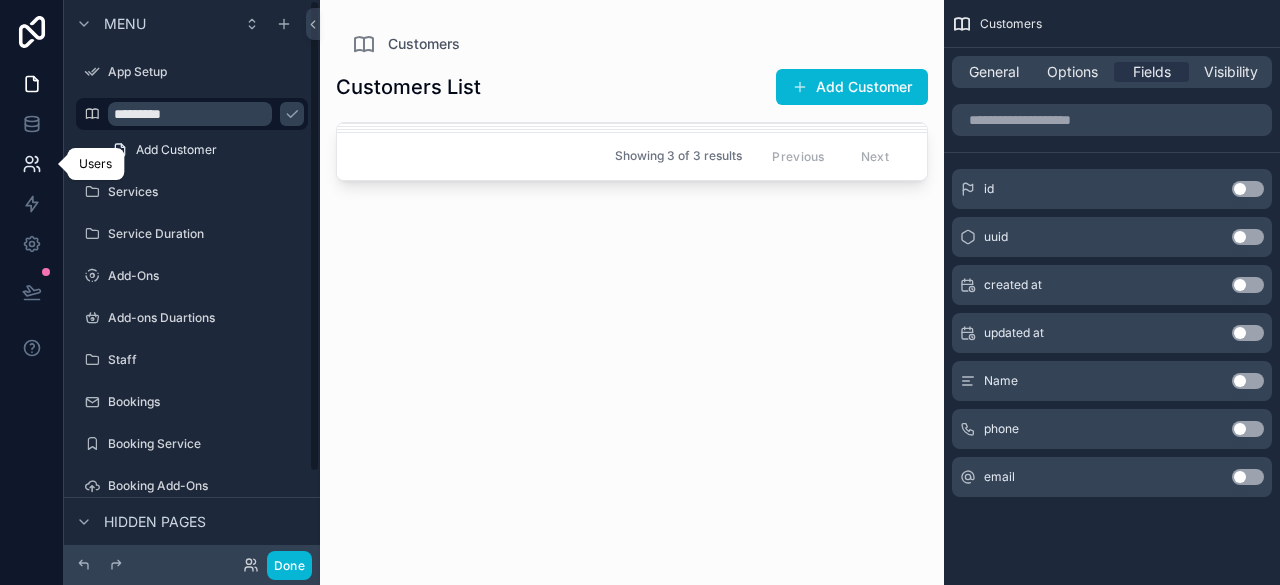 click 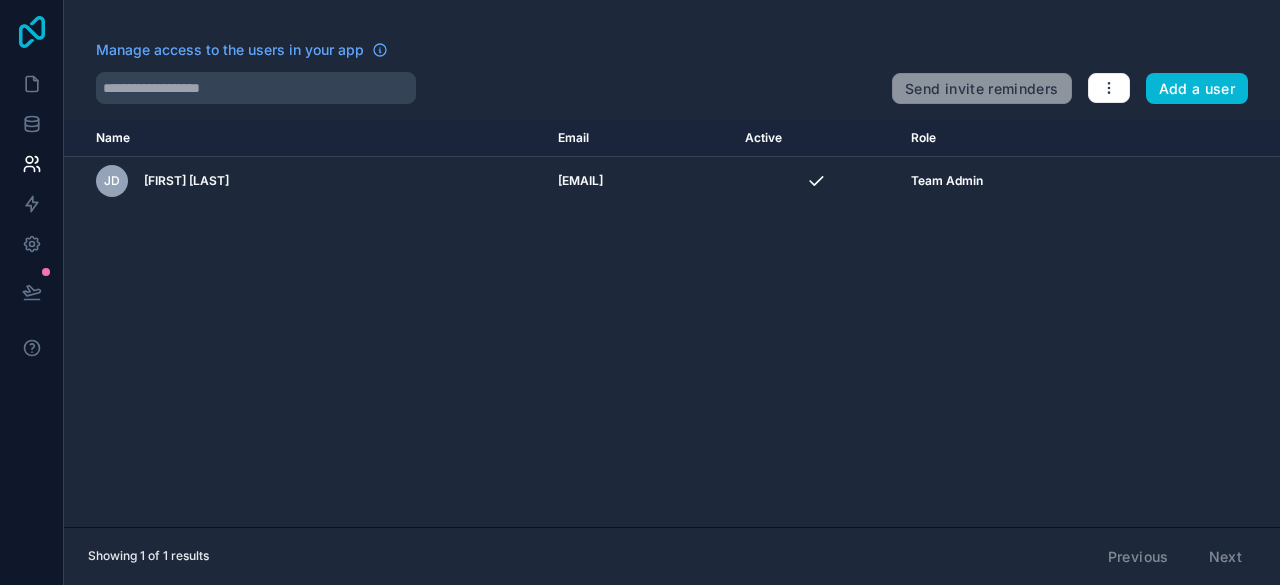 click 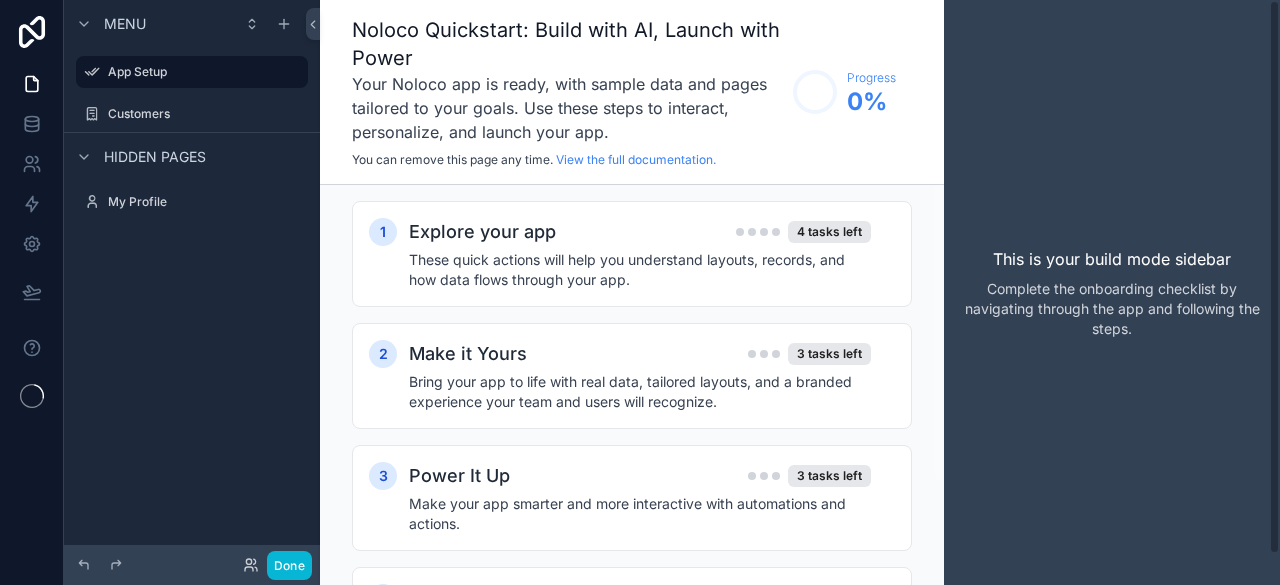scroll, scrollTop: 0, scrollLeft: 0, axis: both 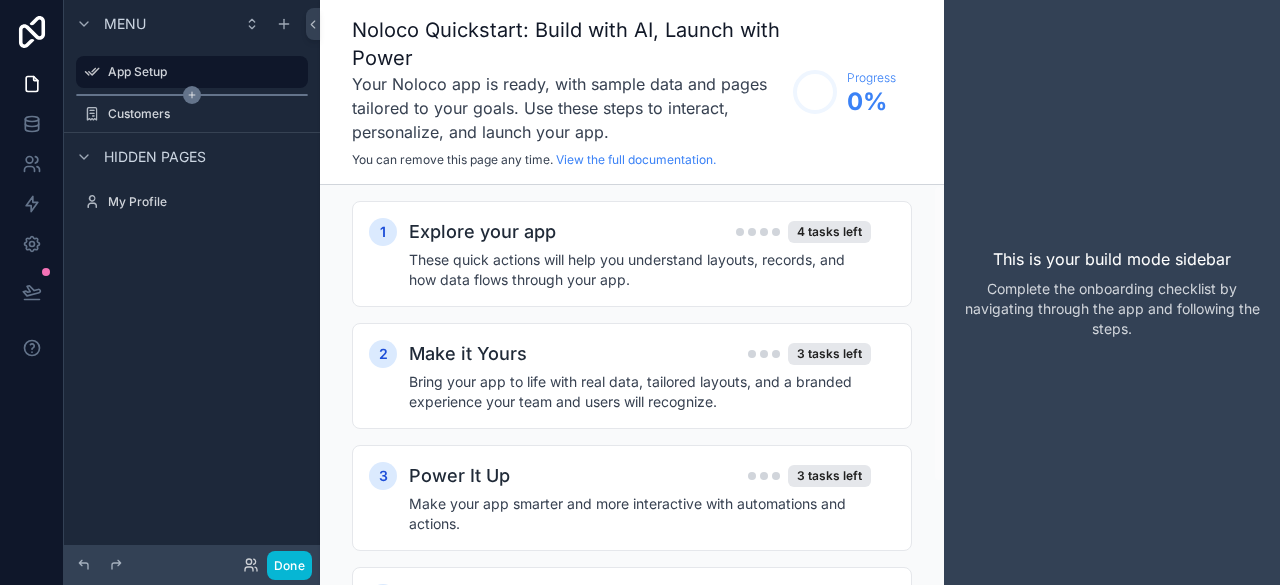 click 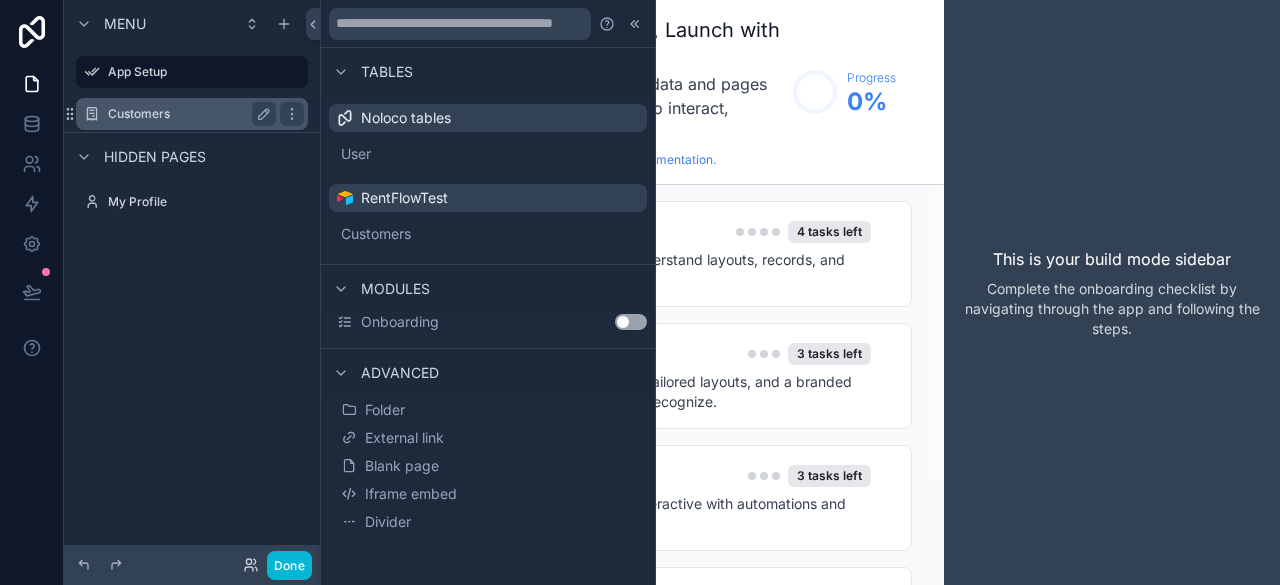 click on "Customers" at bounding box center (188, 114) 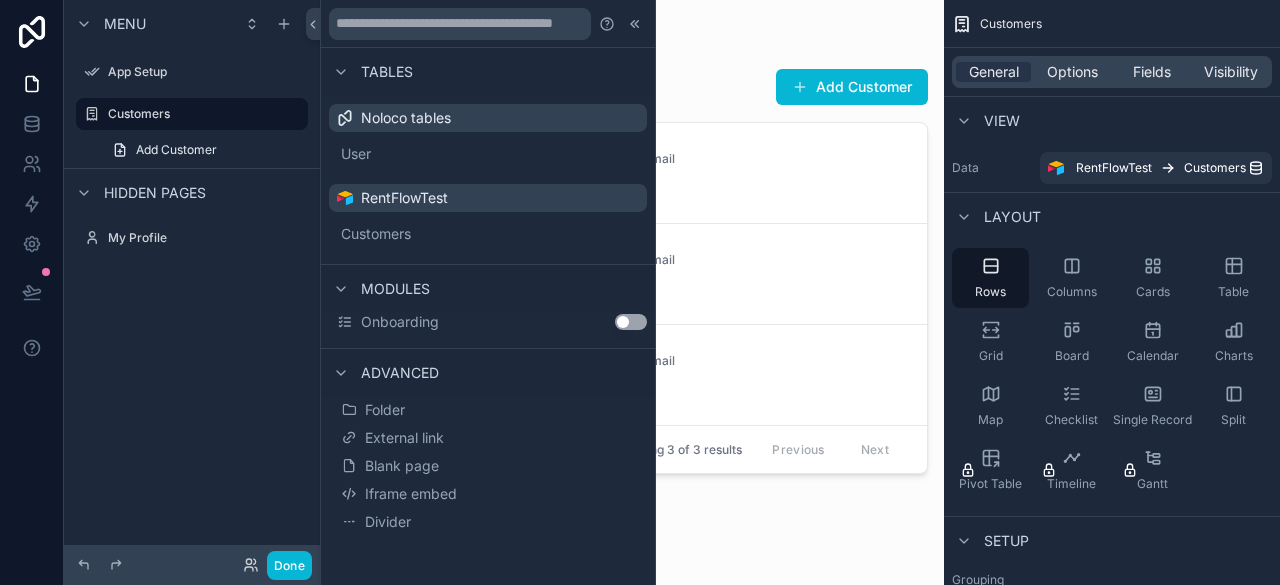 click at bounding box center (632, 280) 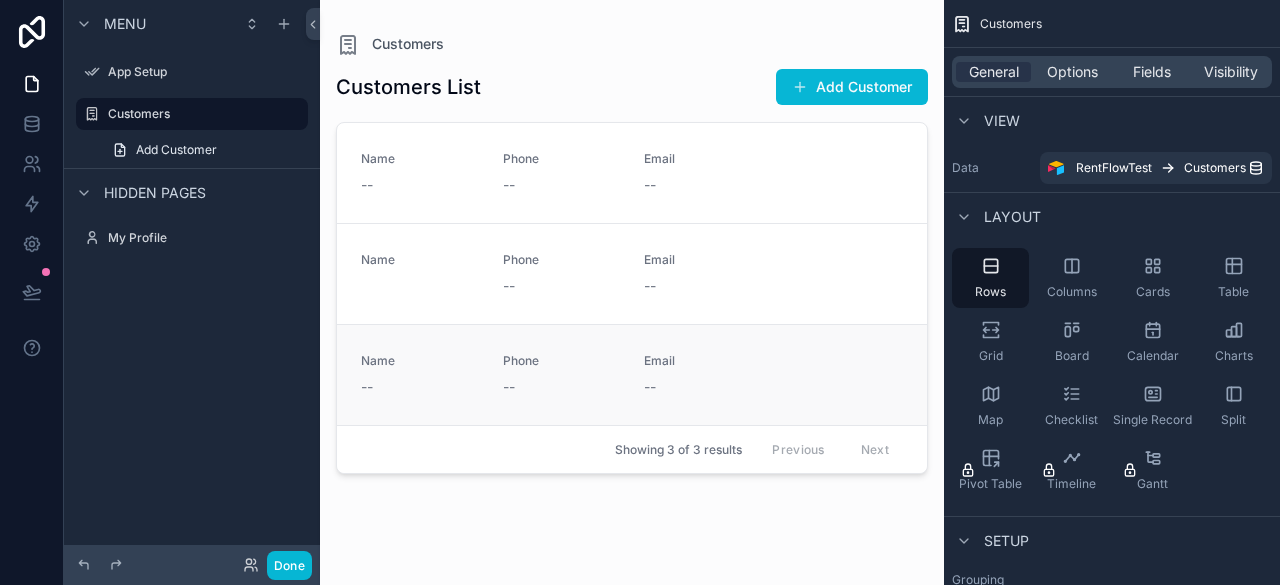 drag, startPoint x: 644, startPoint y: 365, endPoint x: 593, endPoint y: 376, distance: 52.17279 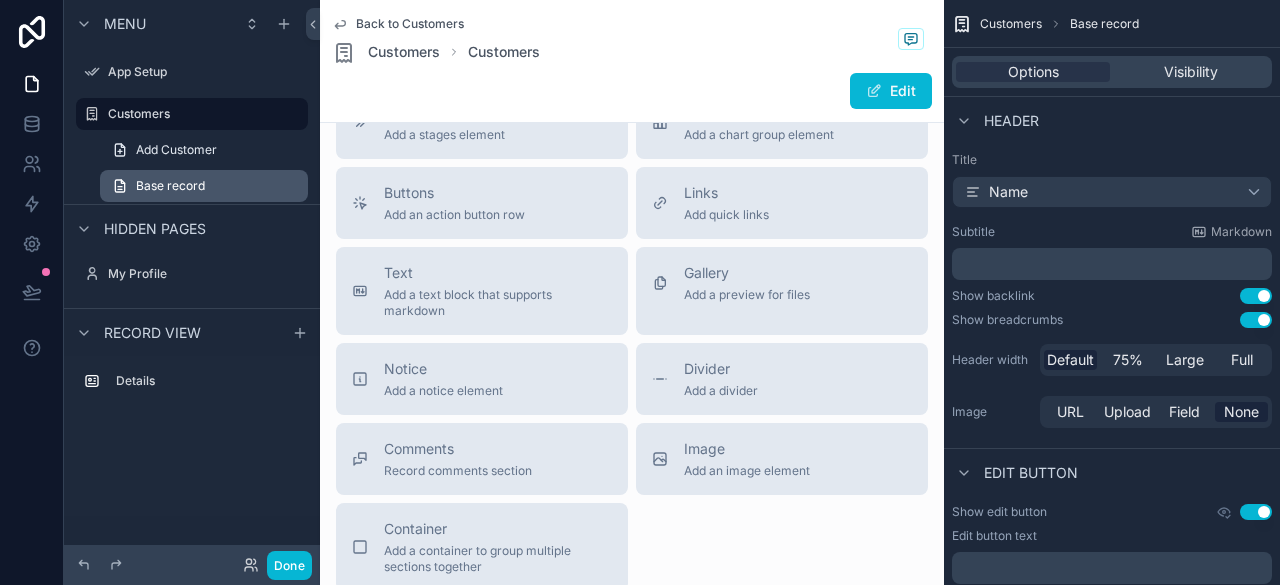 scroll, scrollTop: 600, scrollLeft: 0, axis: vertical 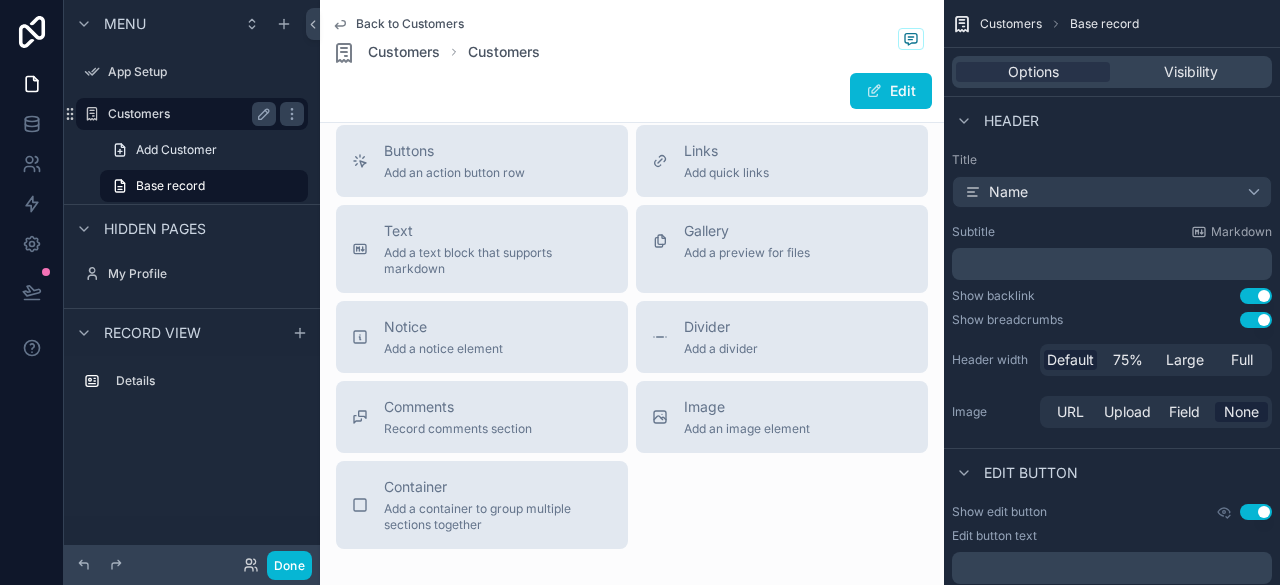 click on "Customers" at bounding box center [188, 114] 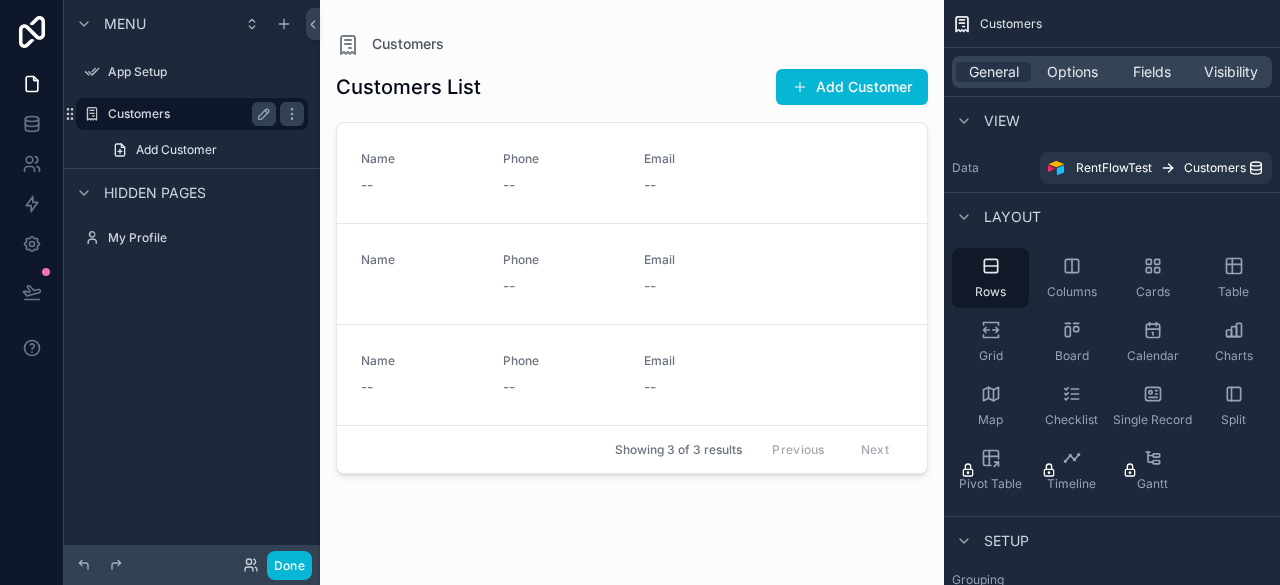 scroll, scrollTop: 0, scrollLeft: 0, axis: both 